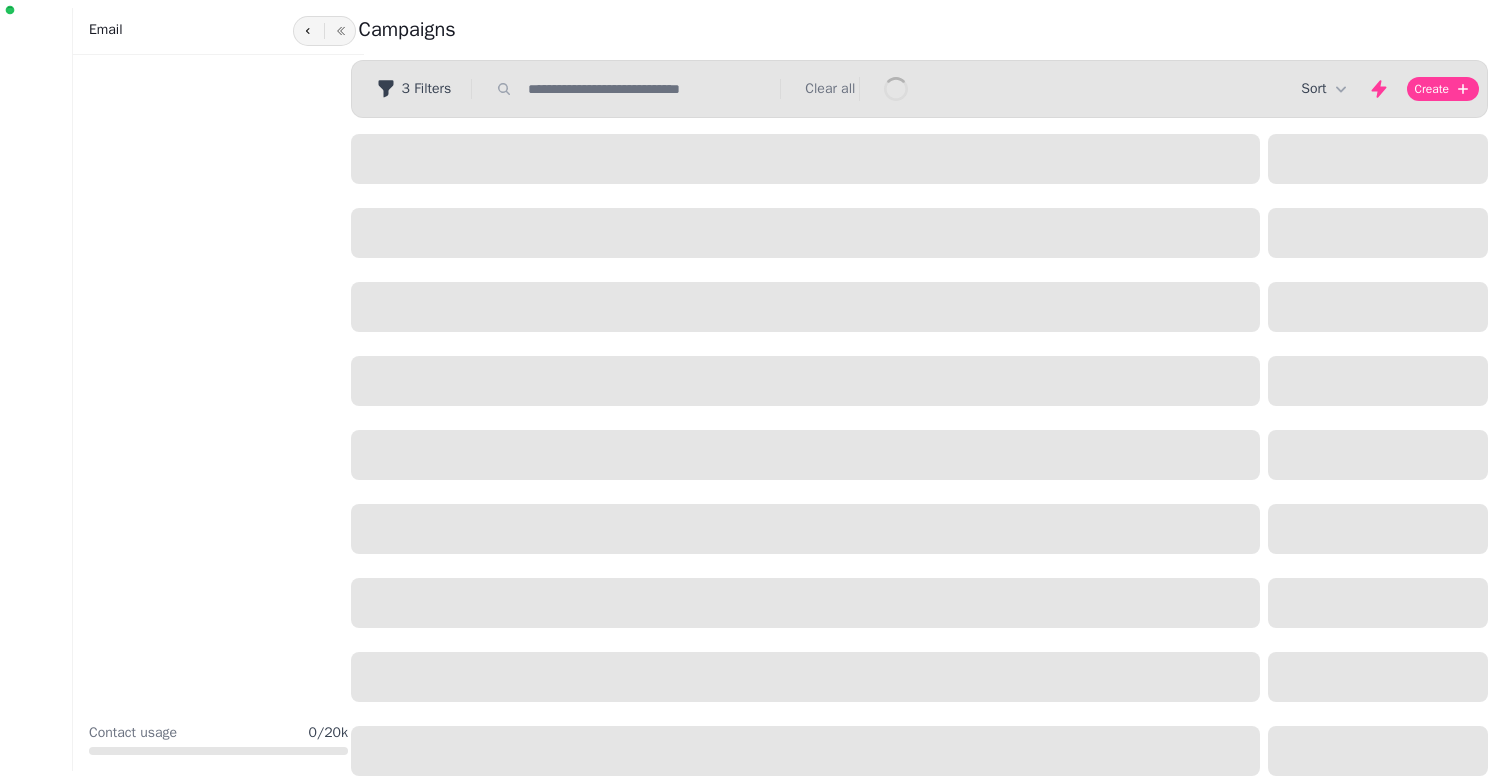 scroll, scrollTop: 0, scrollLeft: 0, axis: both 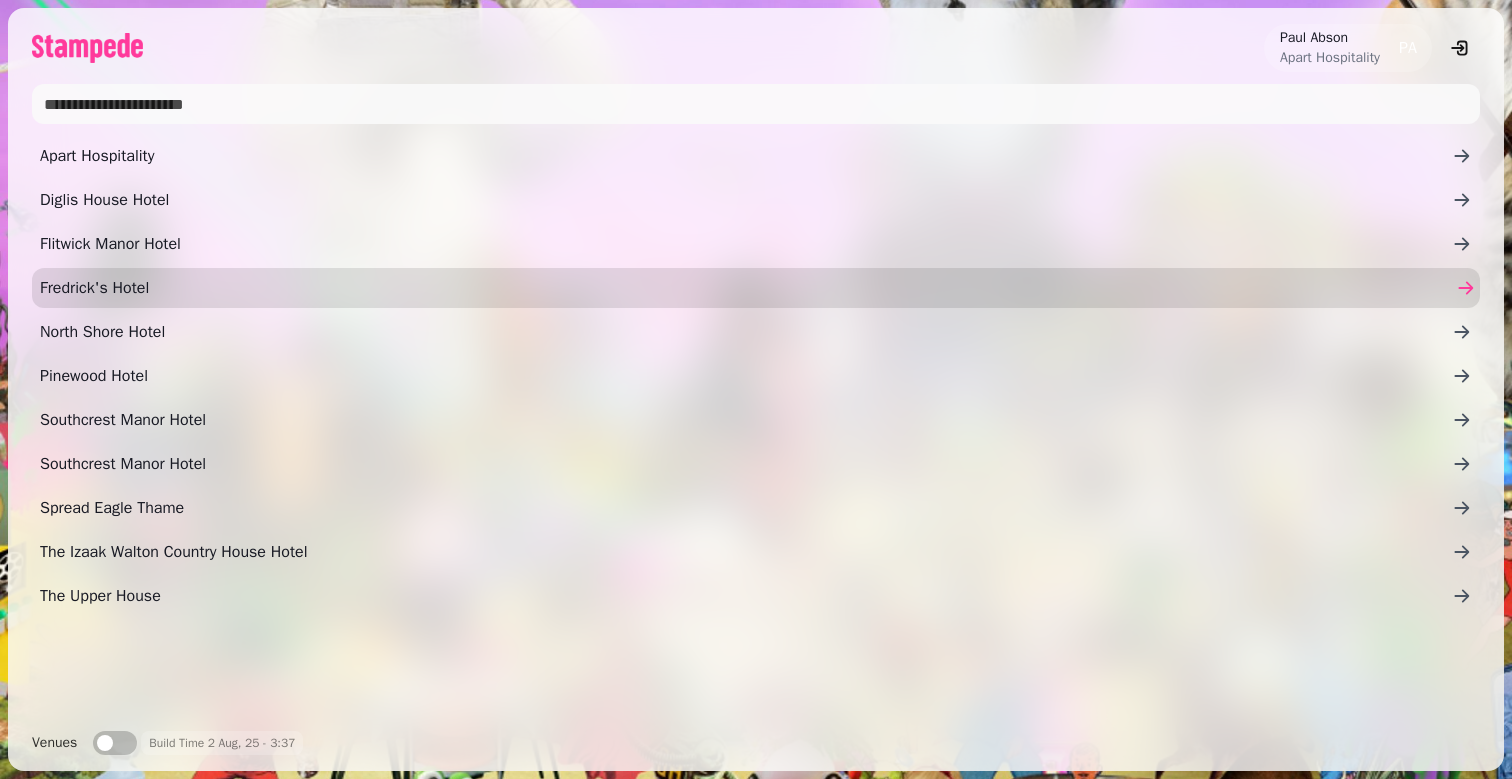 click on "Fredrick's Hotel" at bounding box center [756, 288] 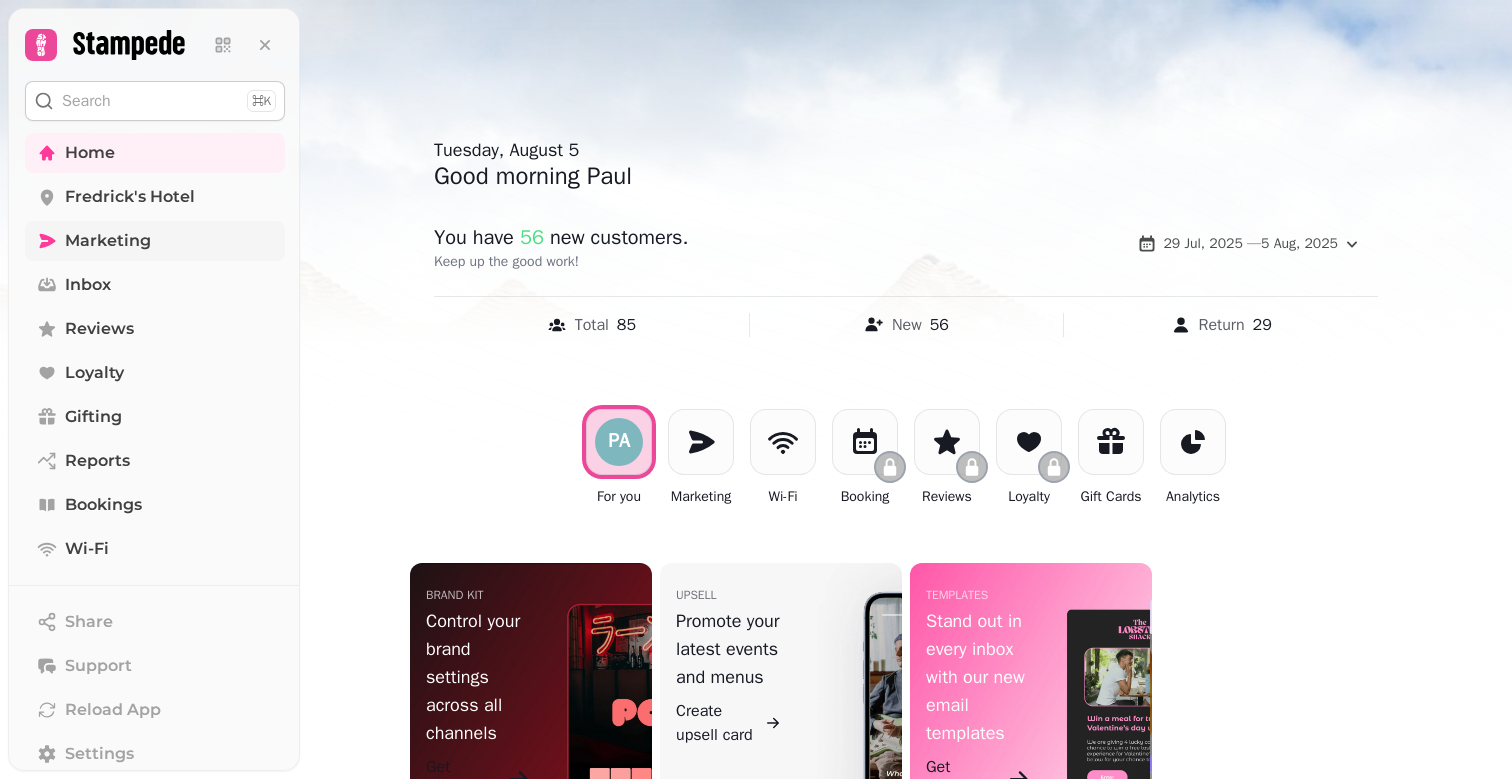 click on "Marketing" at bounding box center (108, 241) 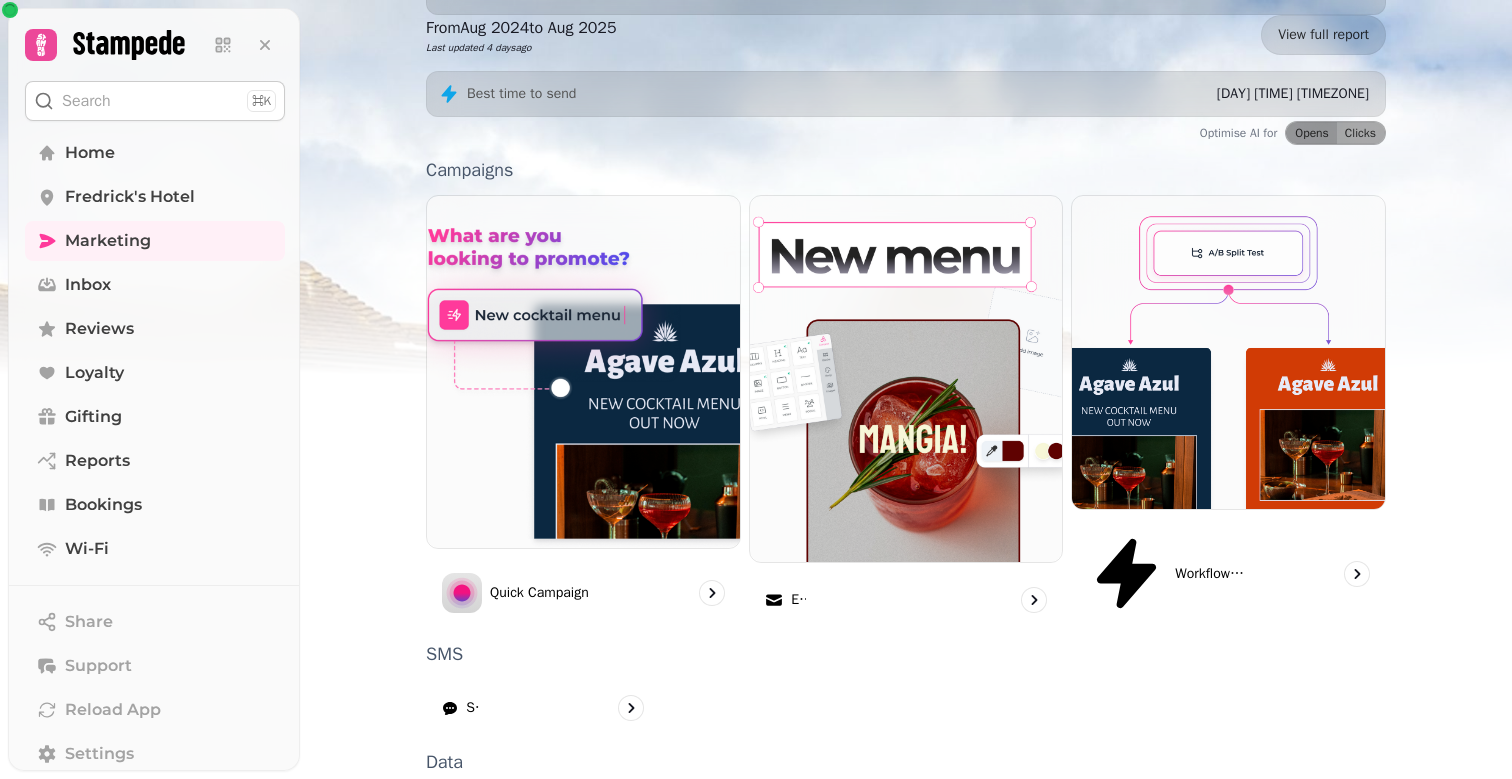 scroll, scrollTop: 470, scrollLeft: 0, axis: vertical 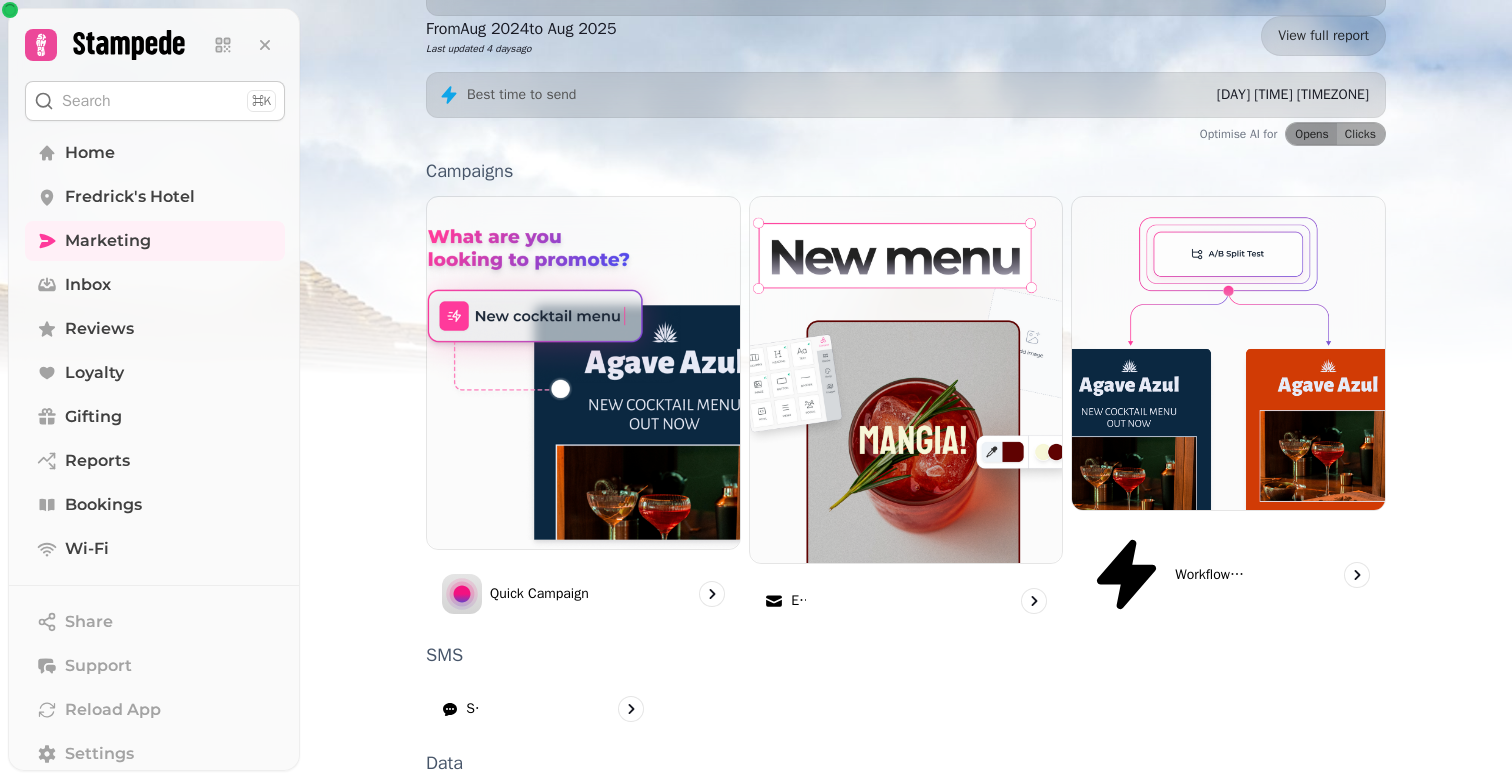 click on "Segments" at bounding box center (495, 821) 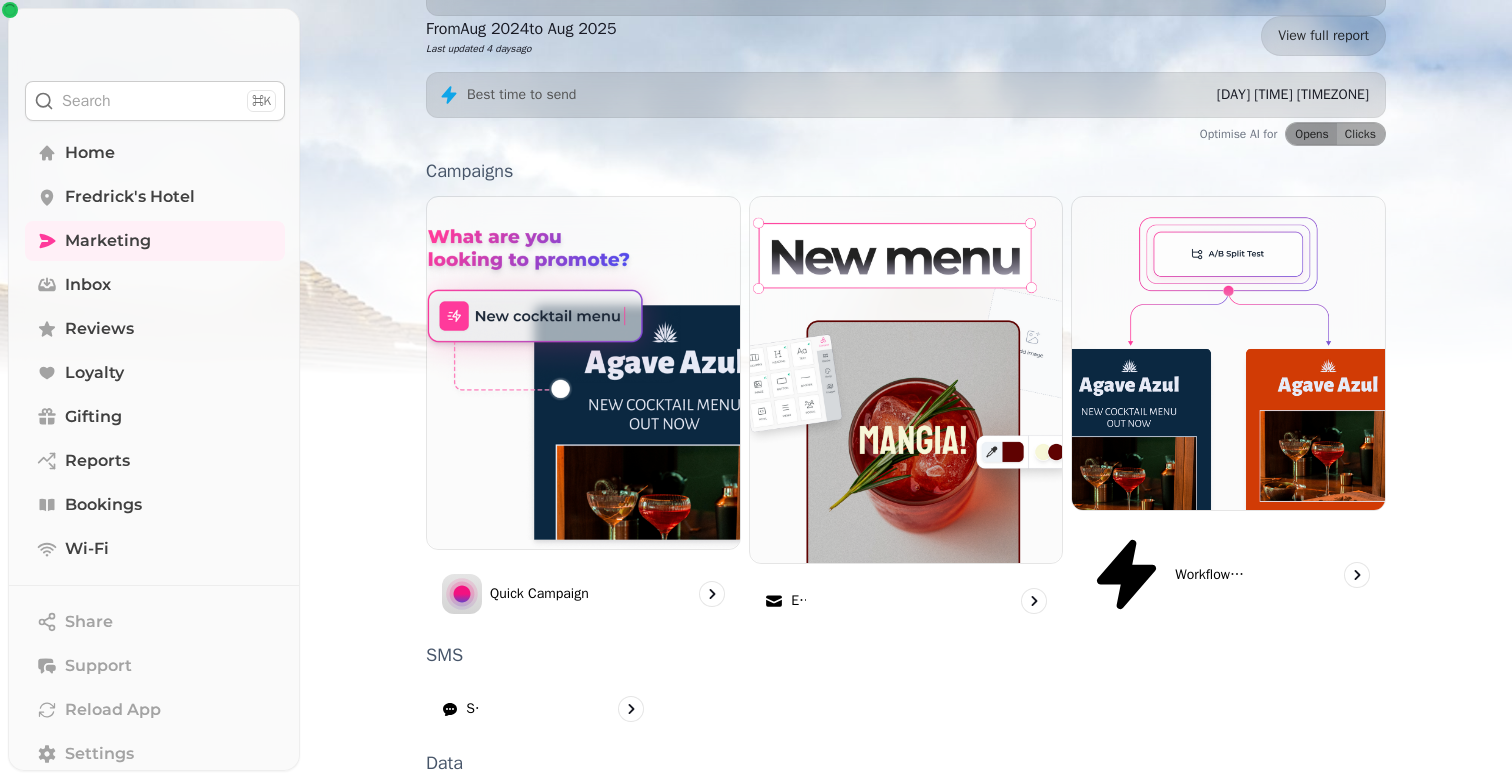 scroll, scrollTop: 0, scrollLeft: 0, axis: both 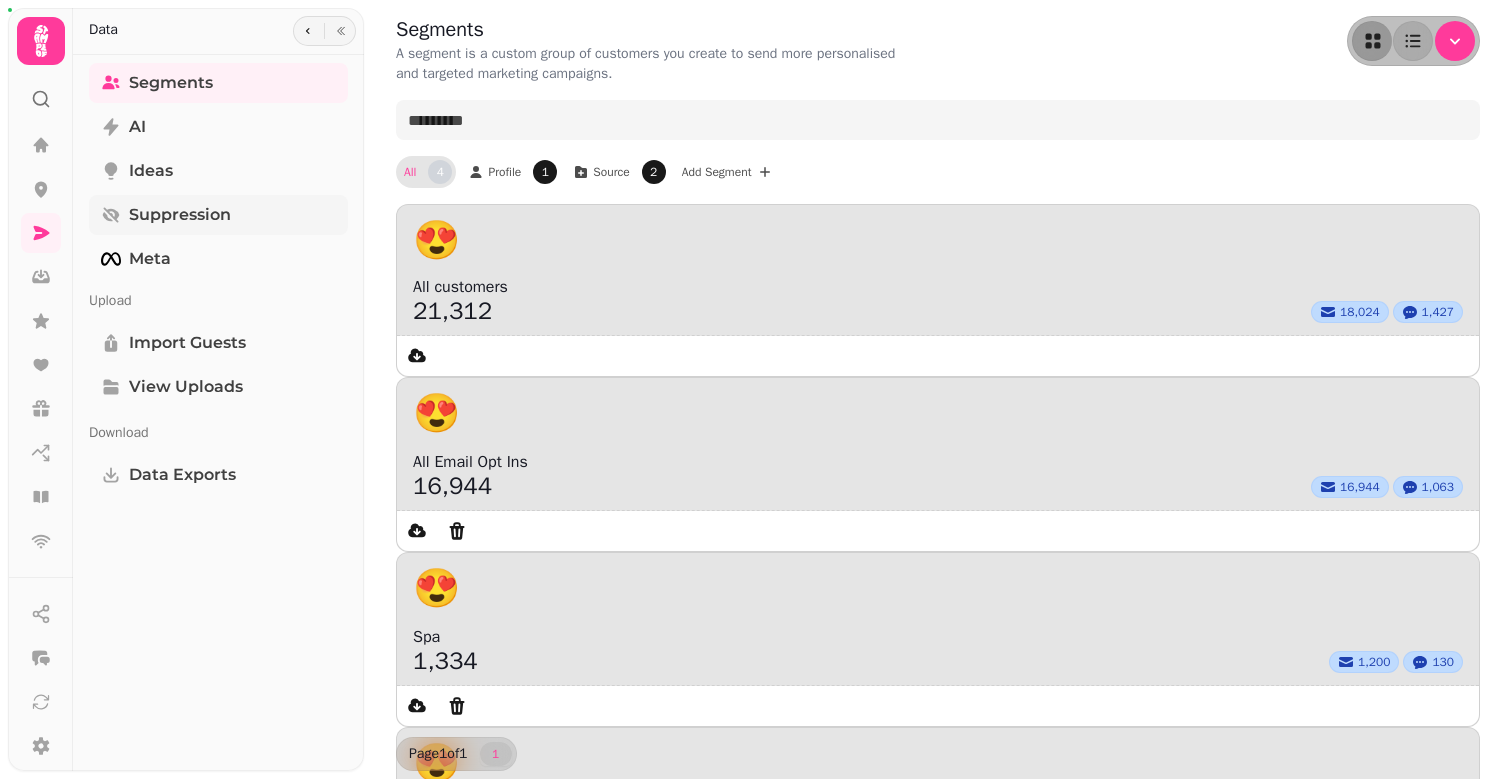 click on "Suppression" at bounding box center (180, 215) 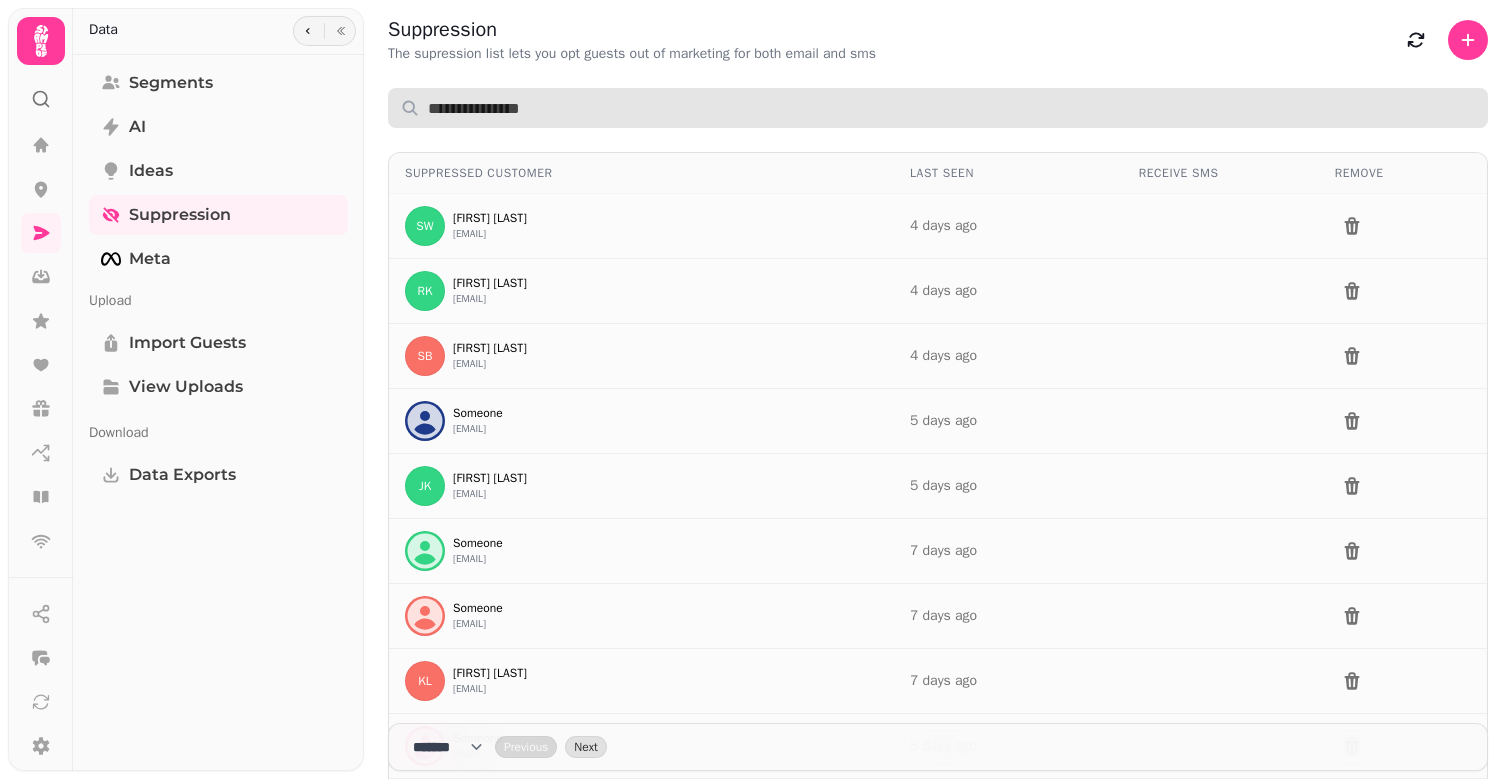 click at bounding box center [938, 108] 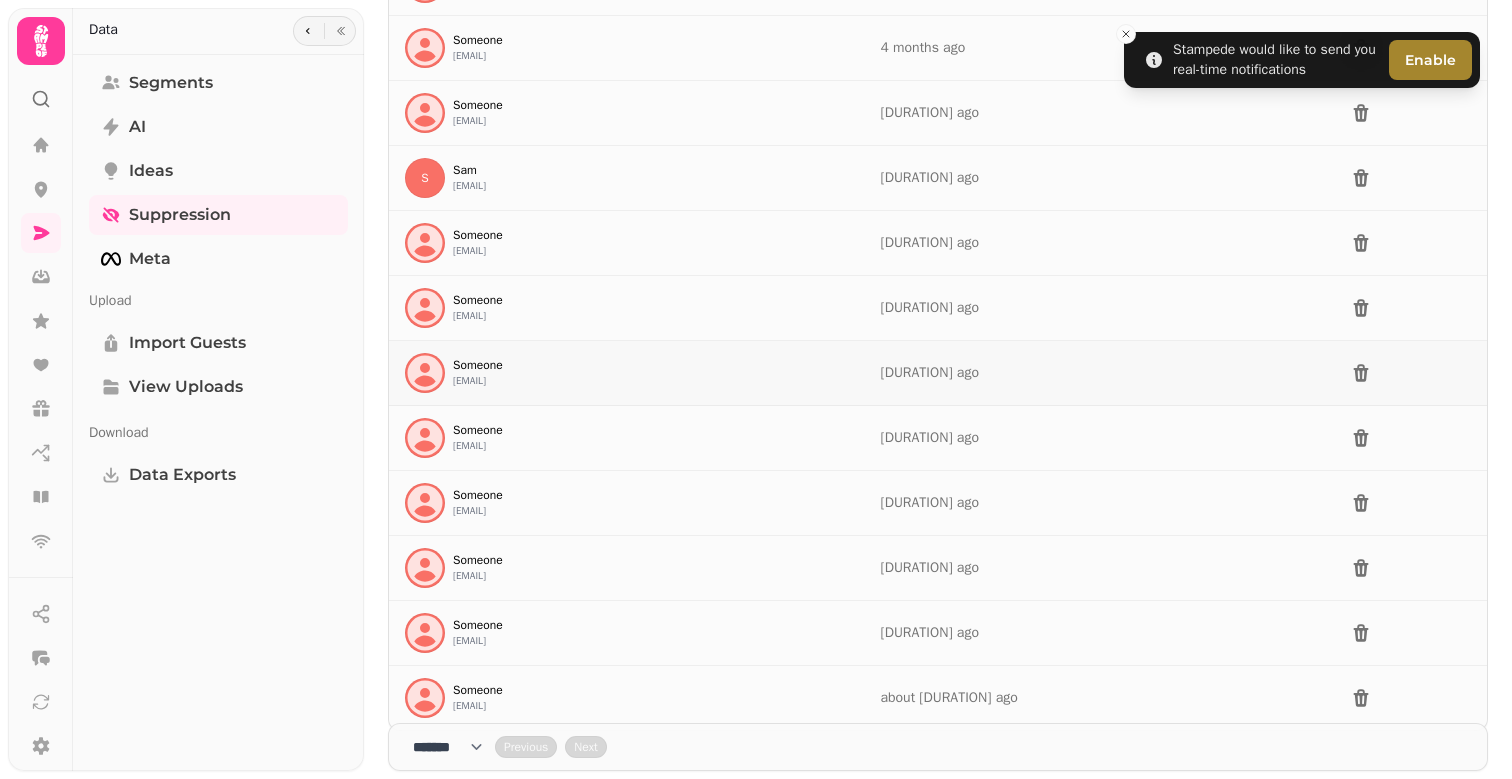 scroll, scrollTop: 373, scrollLeft: 0, axis: vertical 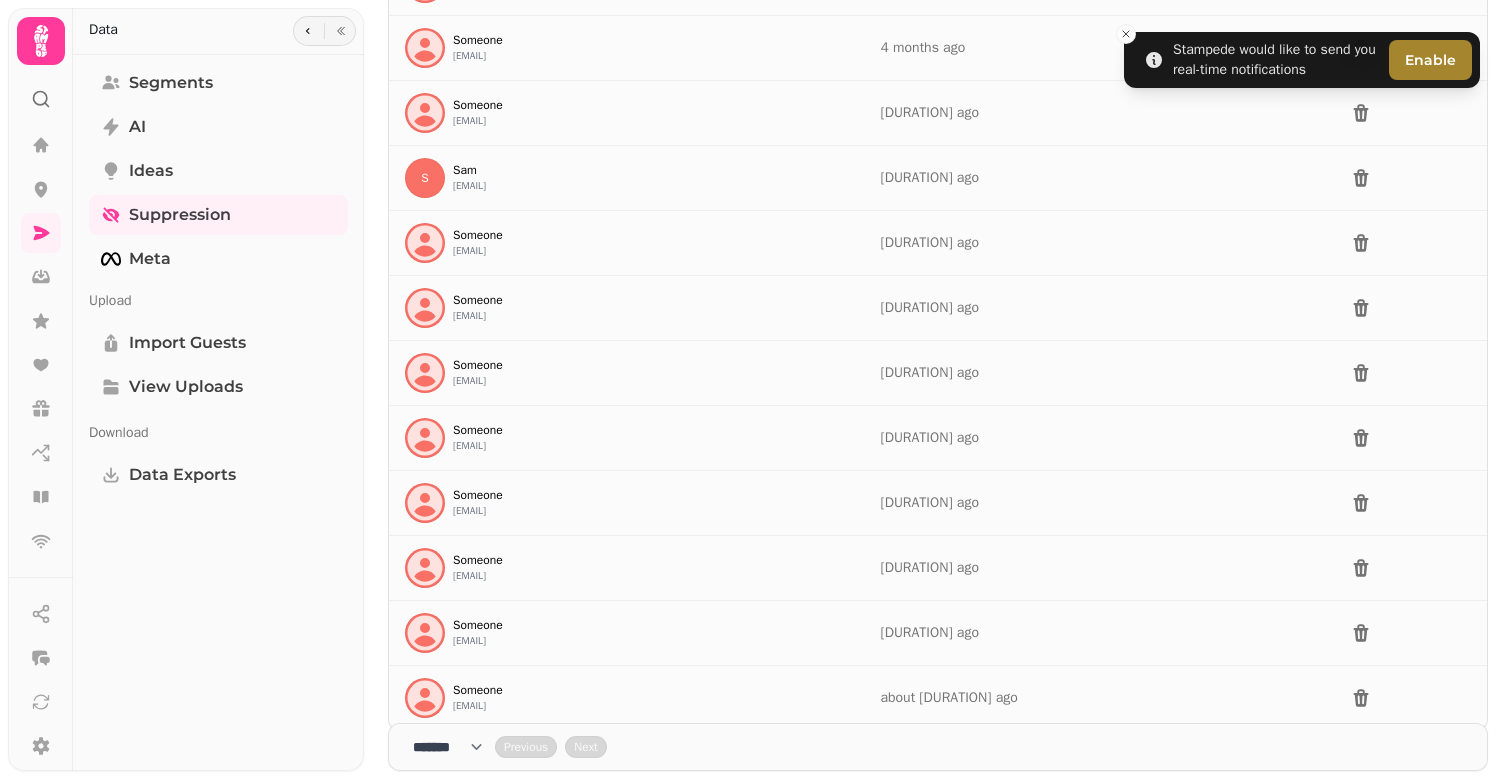 type on "***" 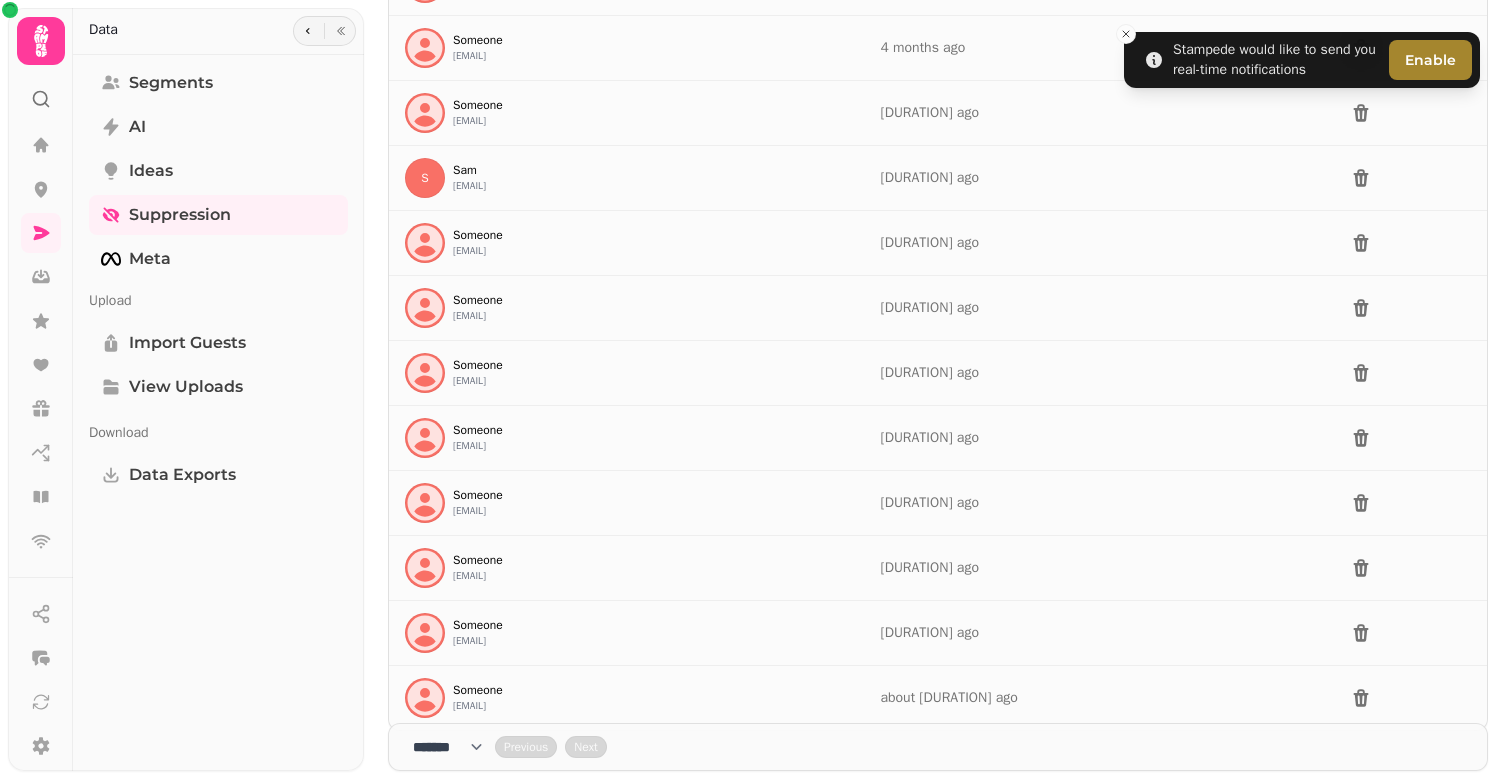 select on "**" 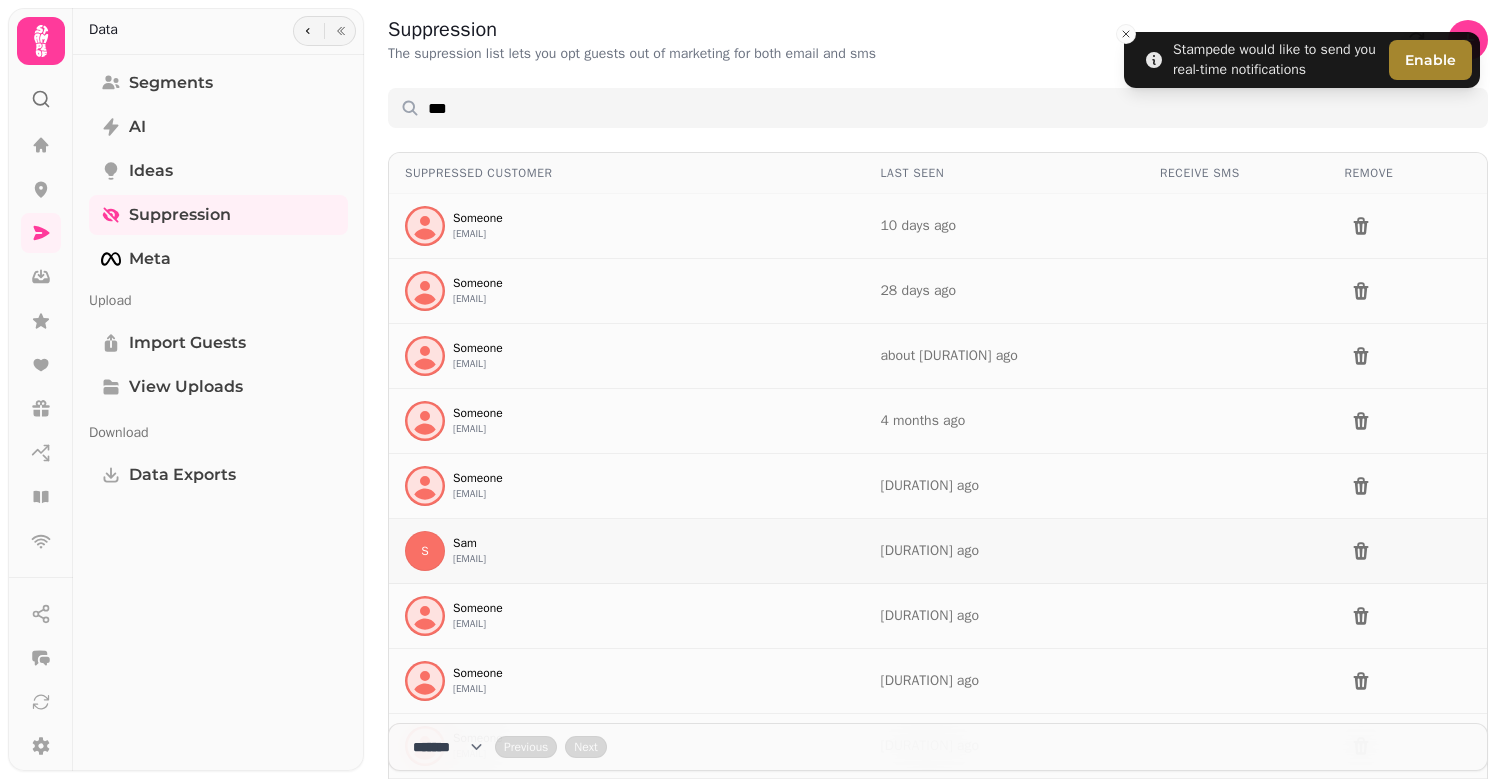 scroll, scrollTop: 0, scrollLeft: 0, axis: both 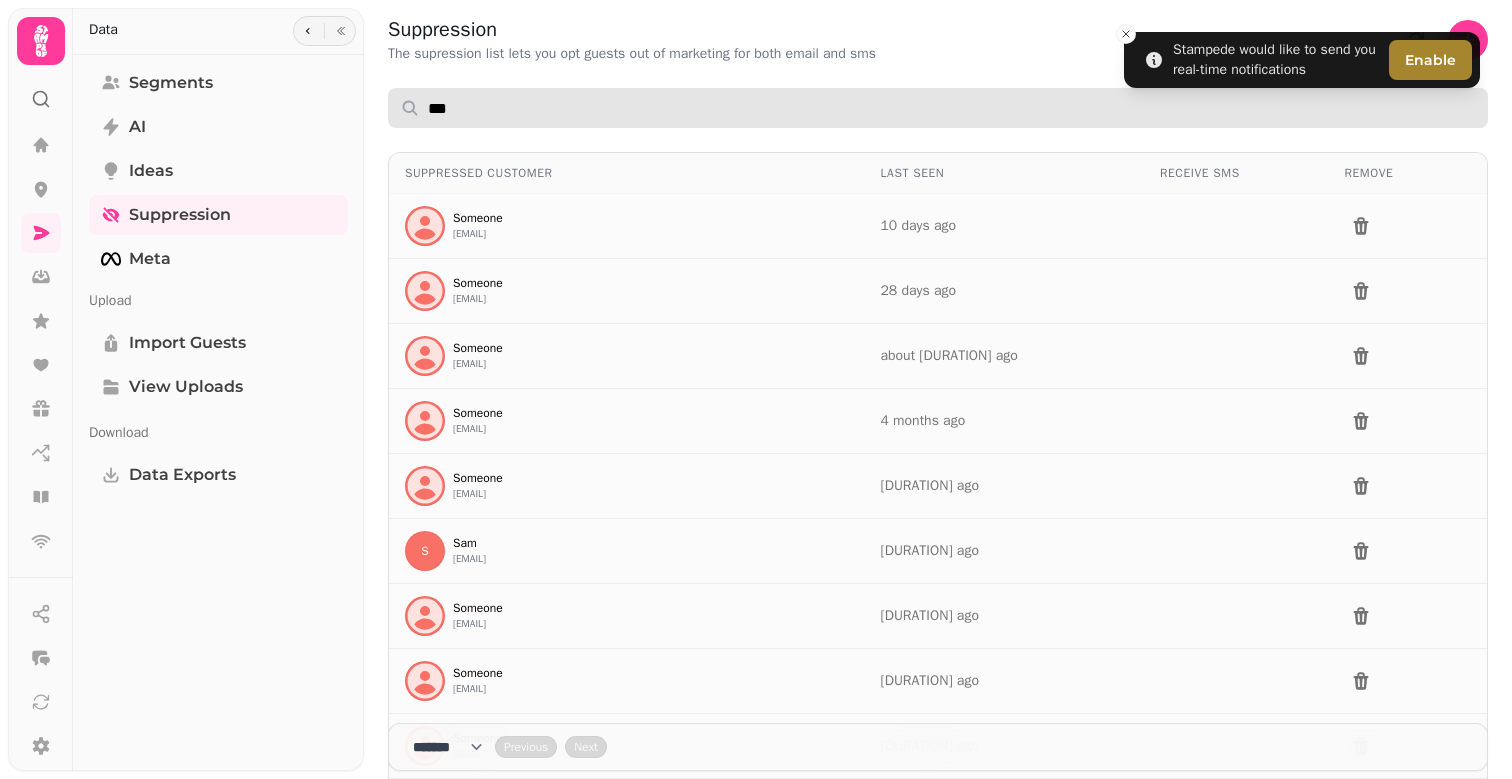 click on "***" at bounding box center [938, 108] 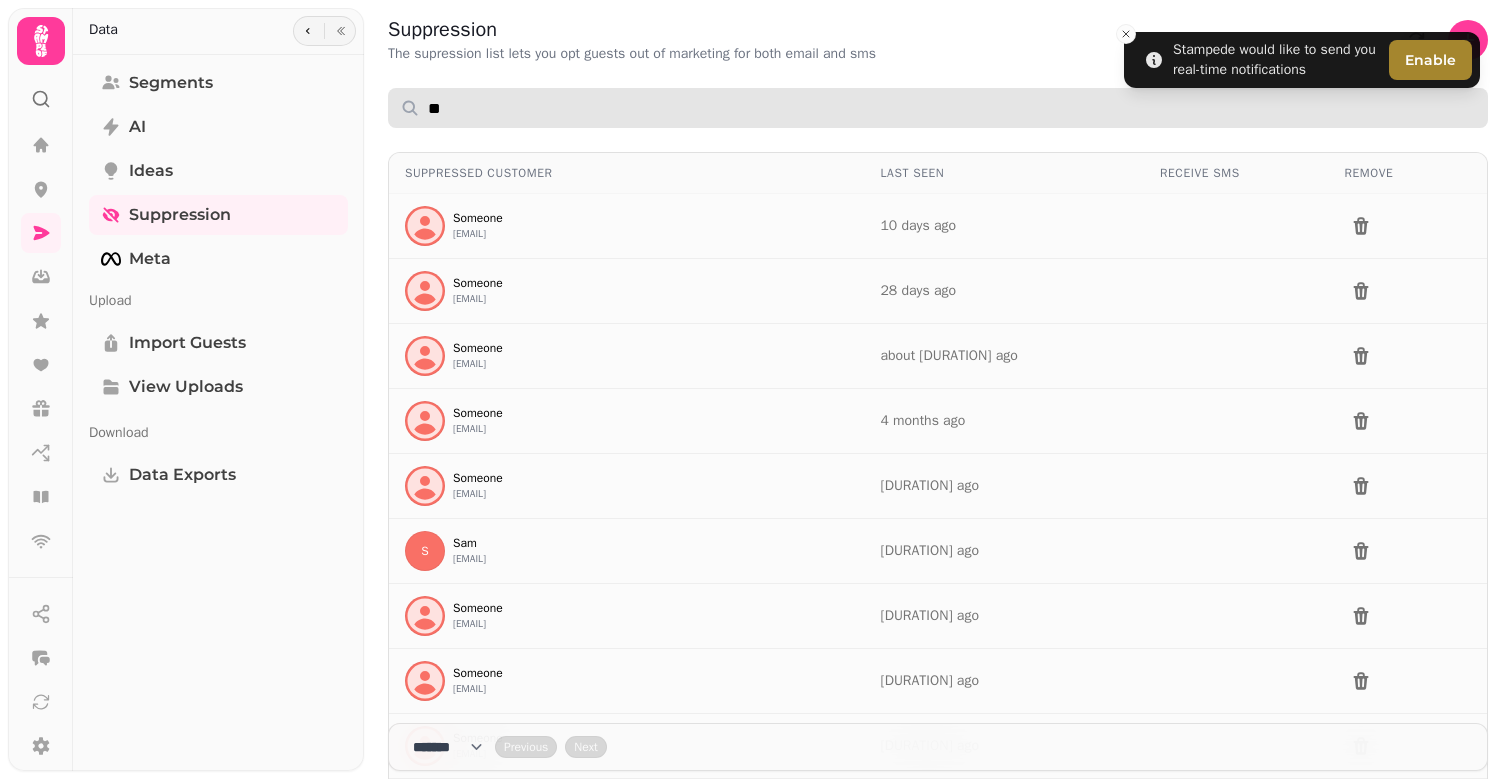 type on "*" 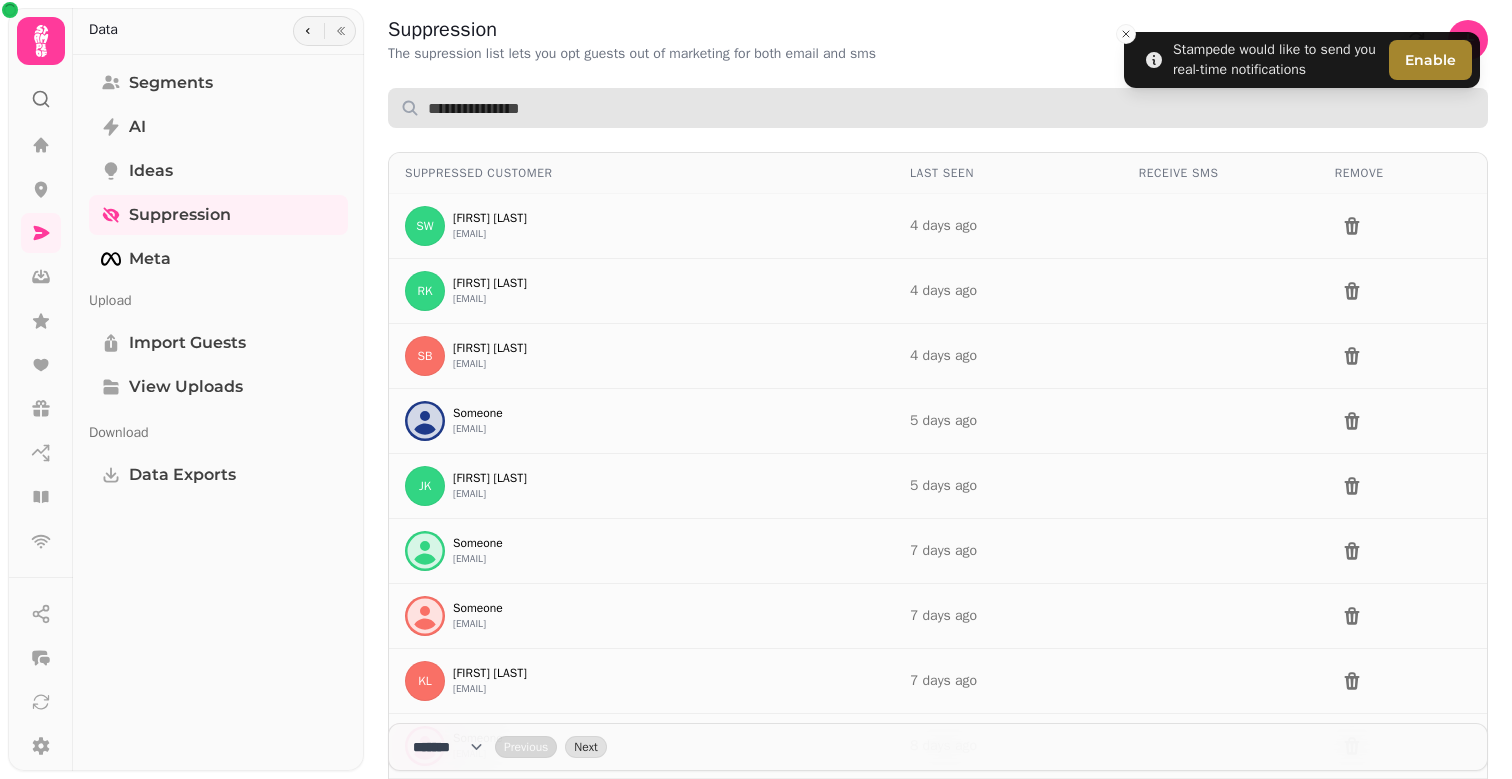 click at bounding box center (938, 108) 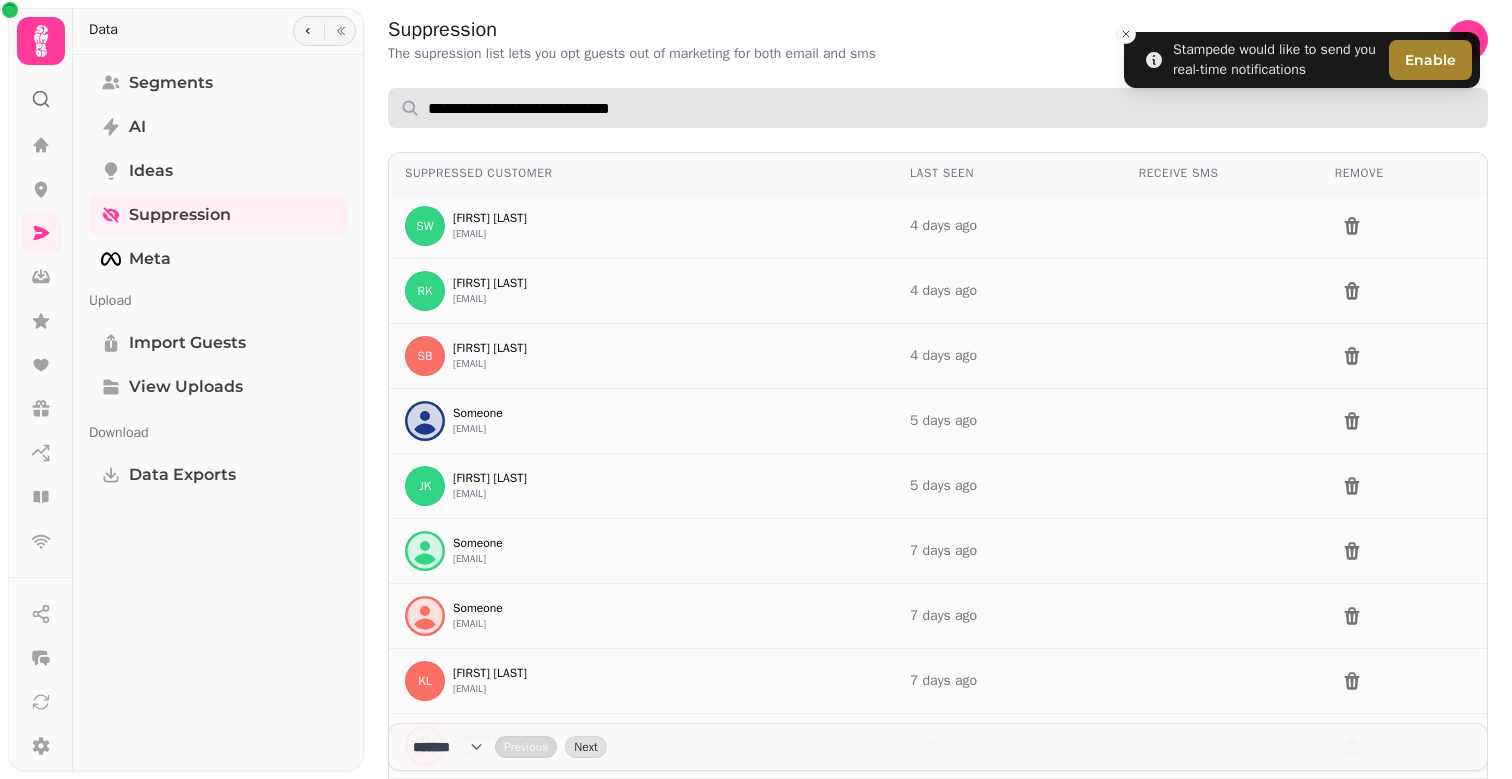 drag, startPoint x: 477, startPoint y: 105, endPoint x: 397, endPoint y: 99, distance: 80.224686 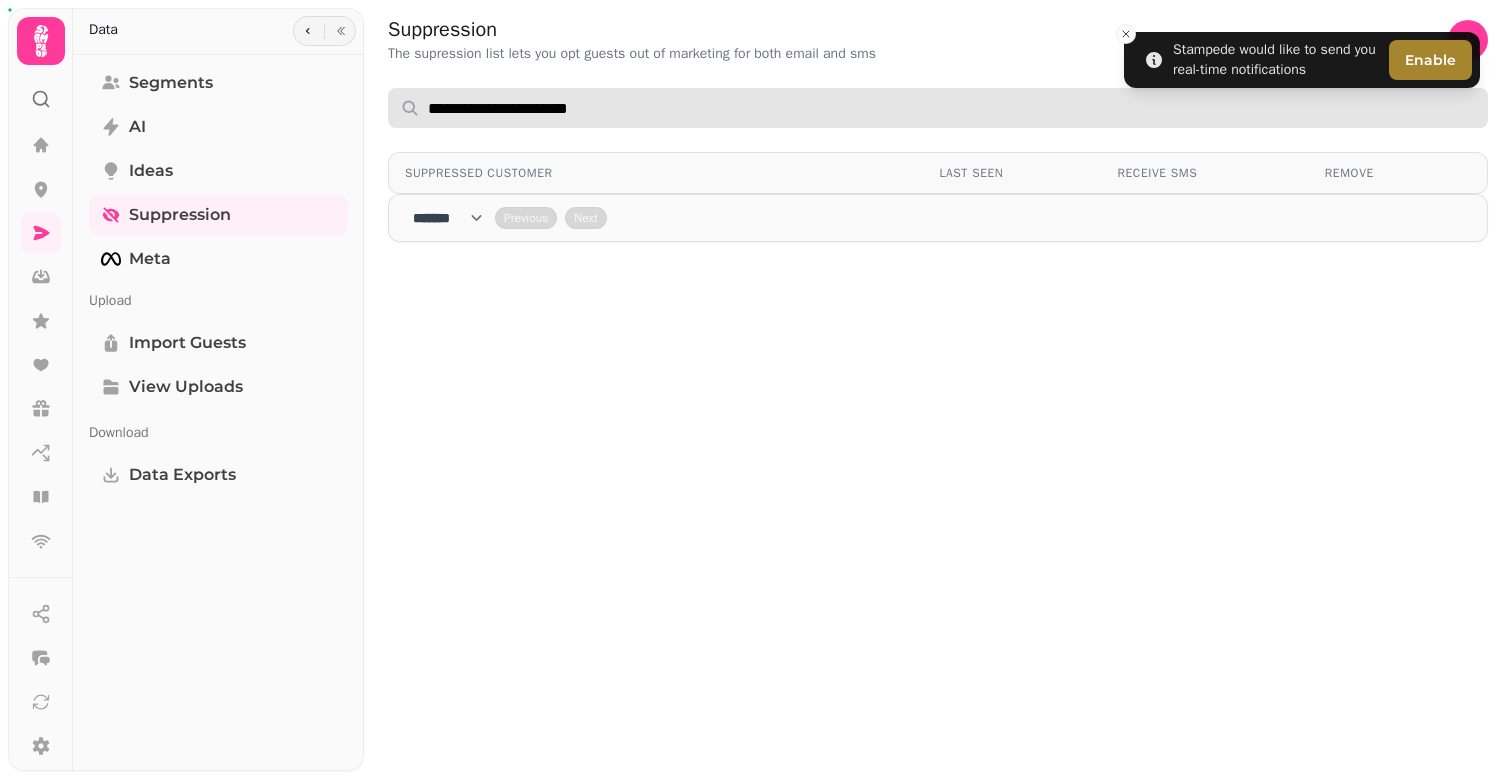 type on "**********" 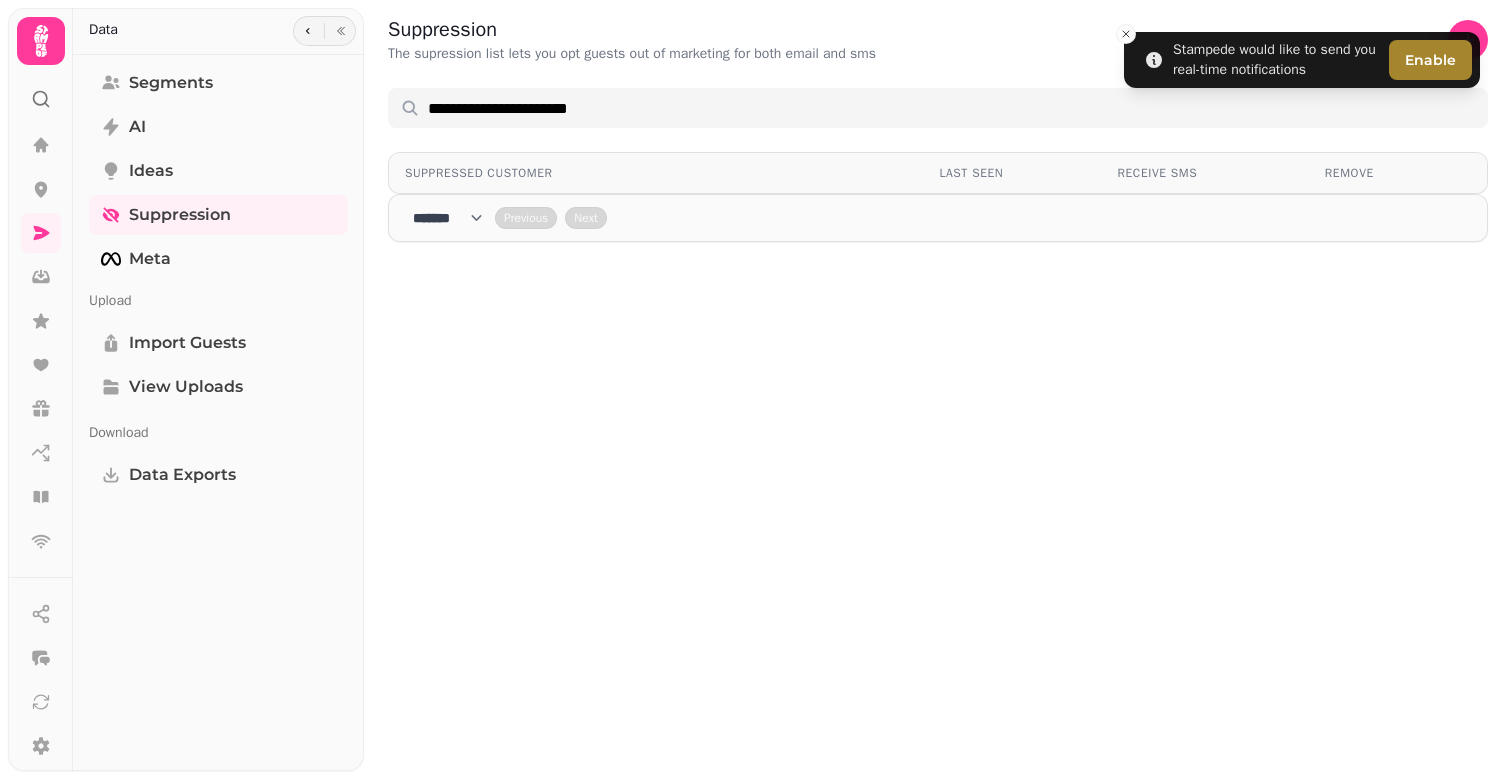 click on "Suppressed Customer Last Seen Receive SMS Remove **** * **** ** **** ** **** ** **** *** **** *** **** *** Previous Next" at bounding box center (938, 541) 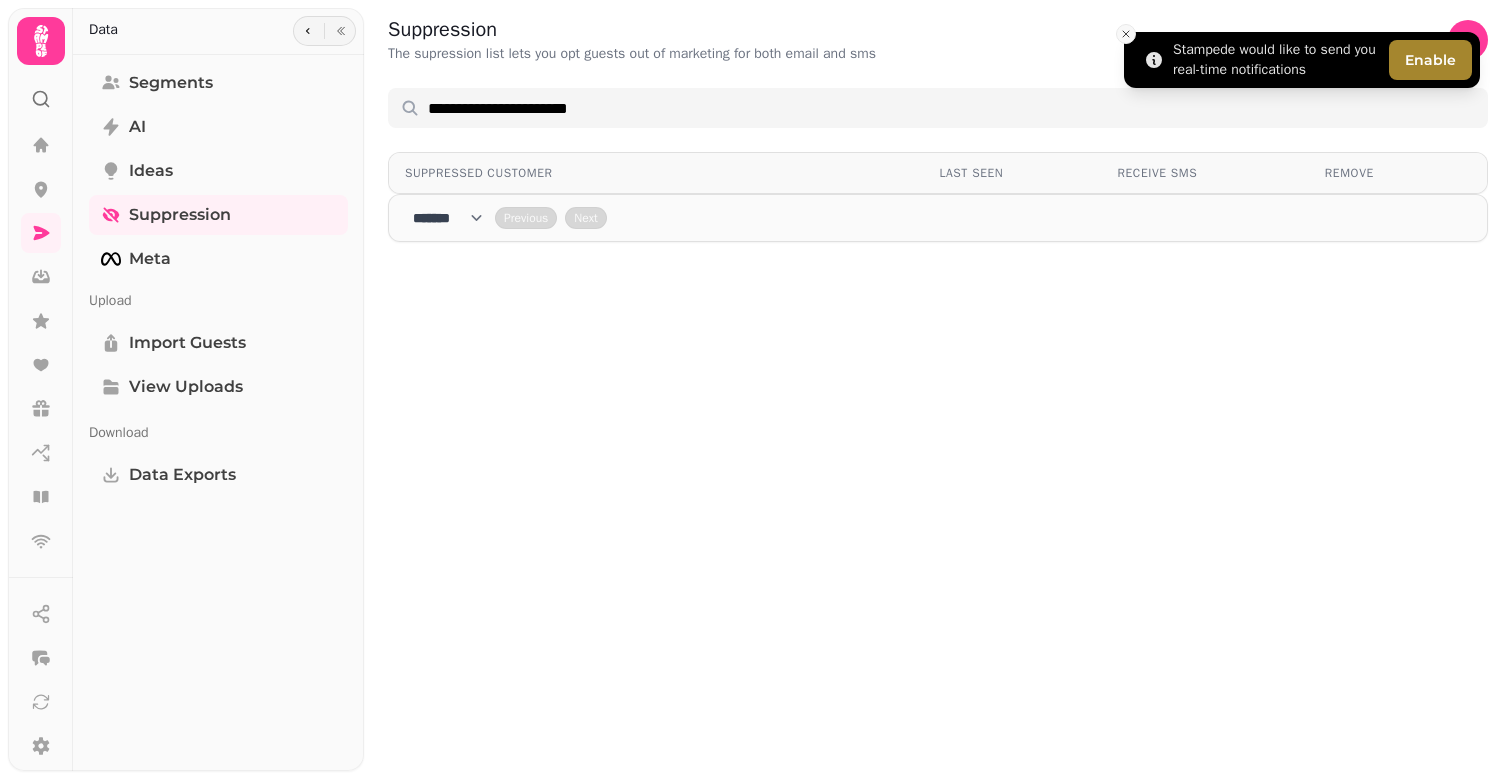 click 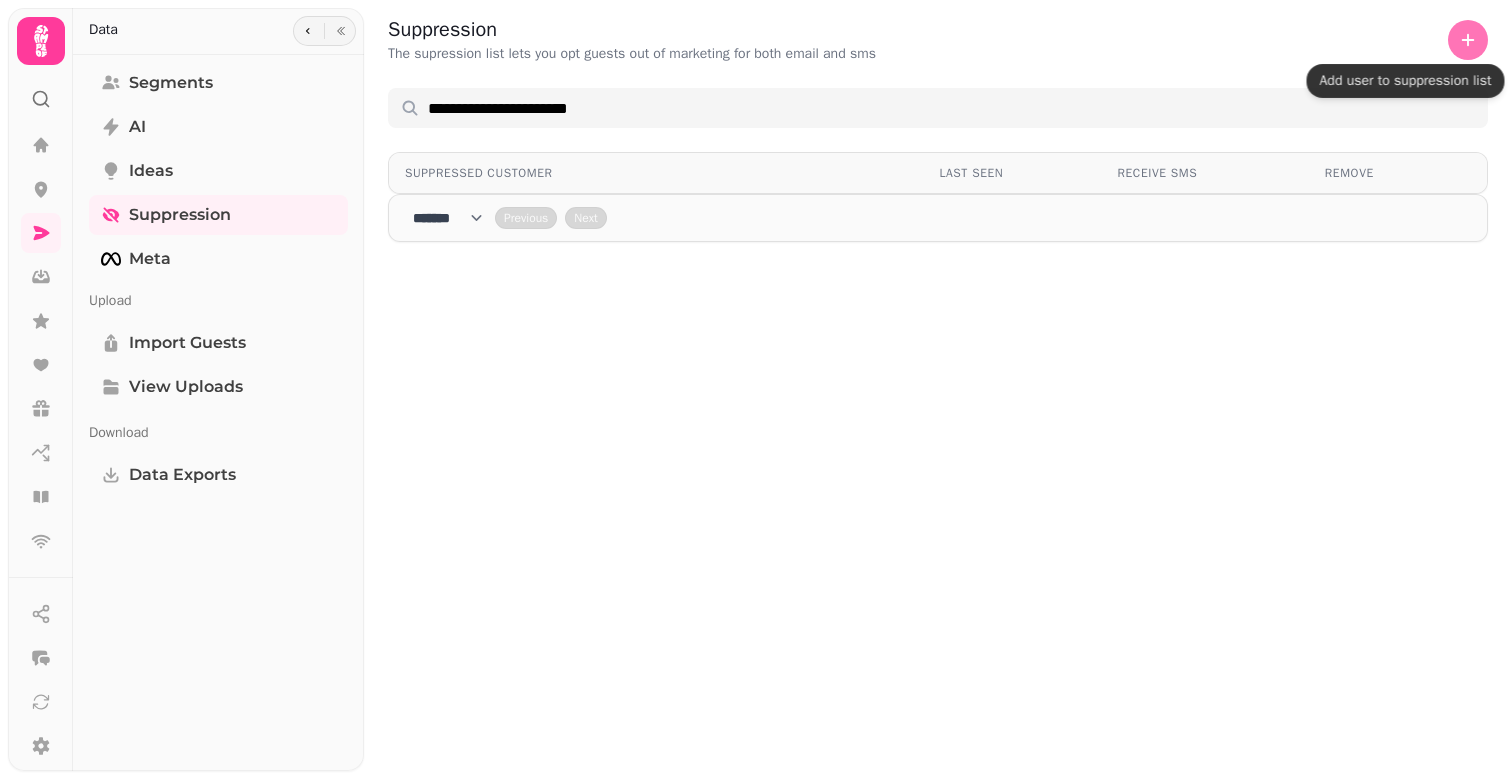 click 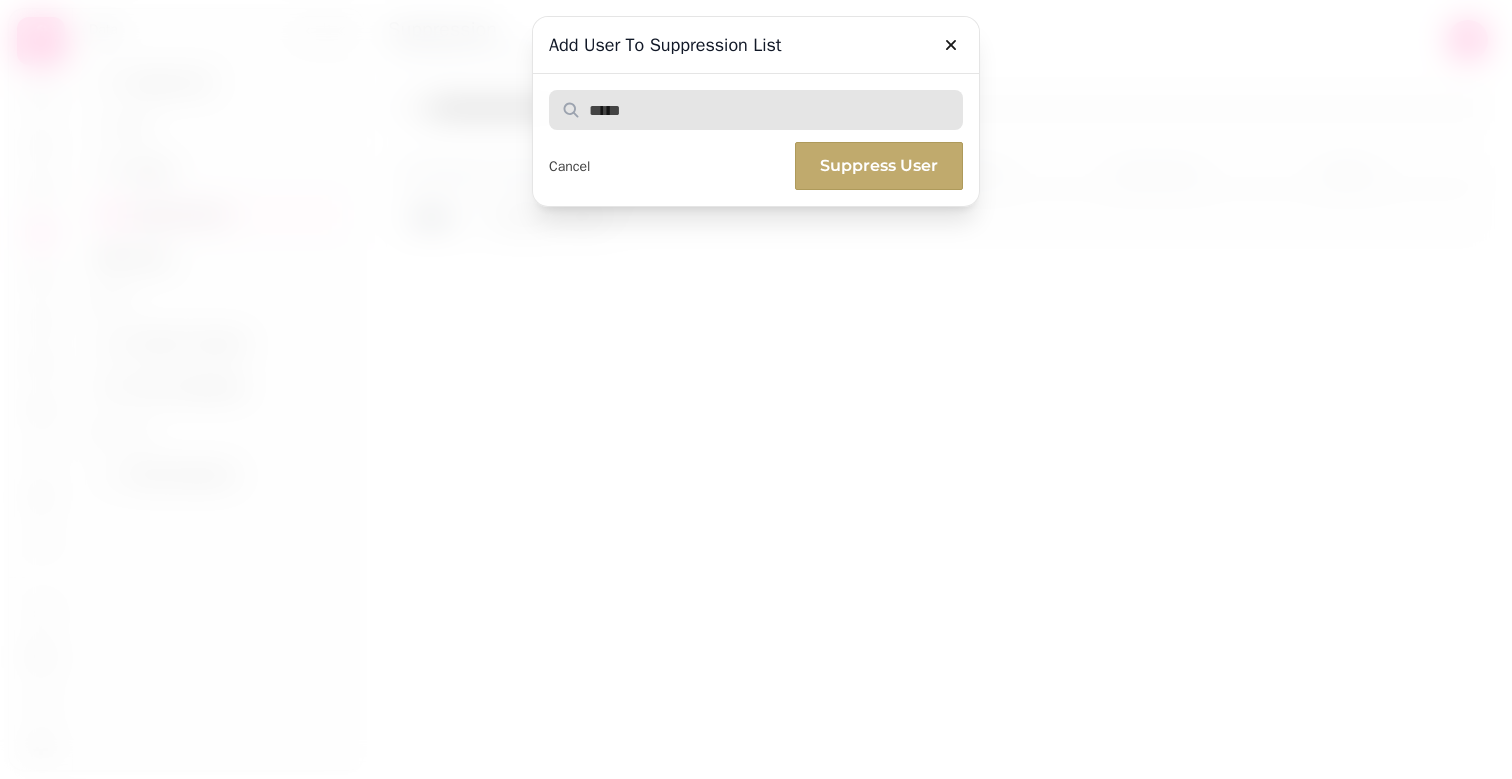 click at bounding box center [756, 110] 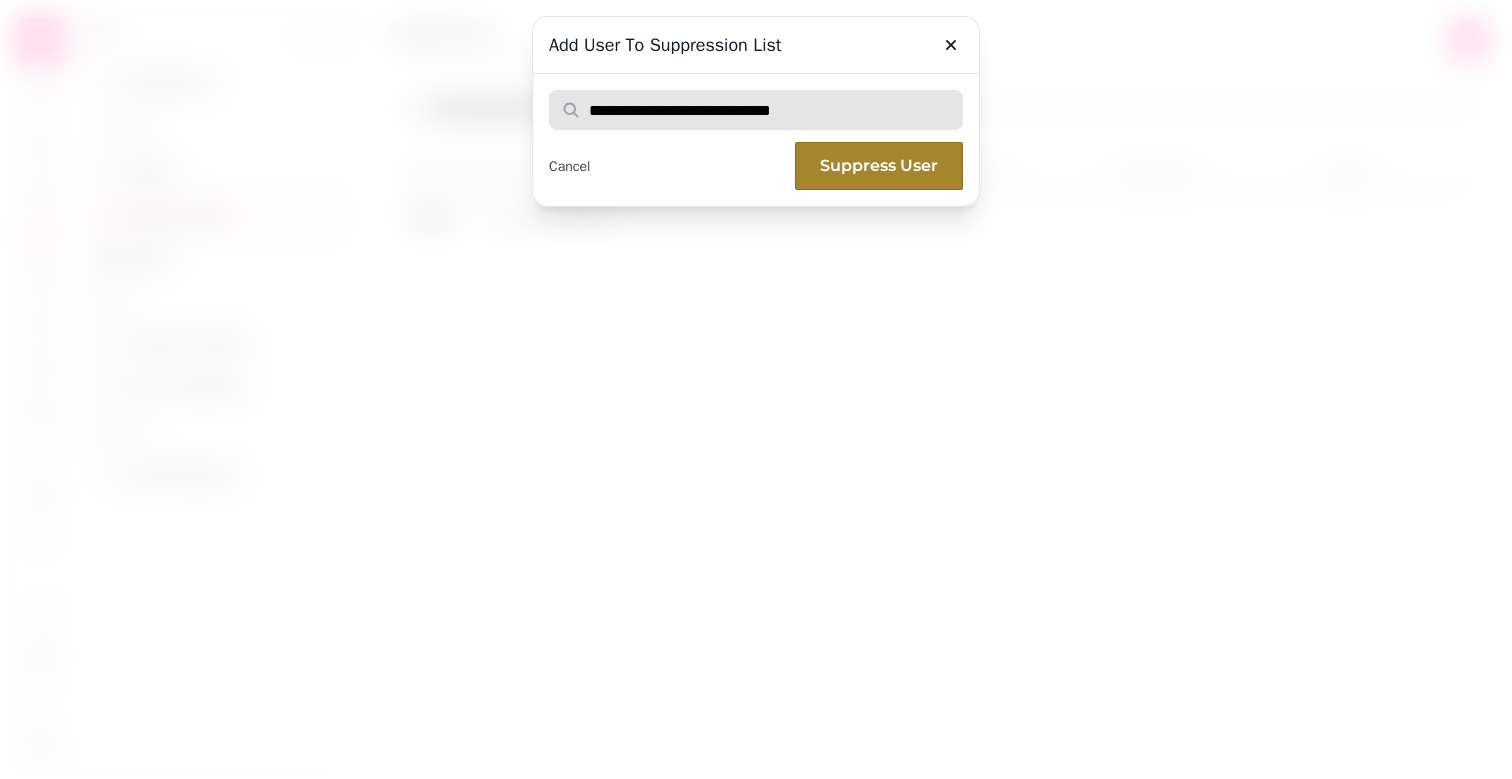 click on "**********" at bounding box center [756, 110] 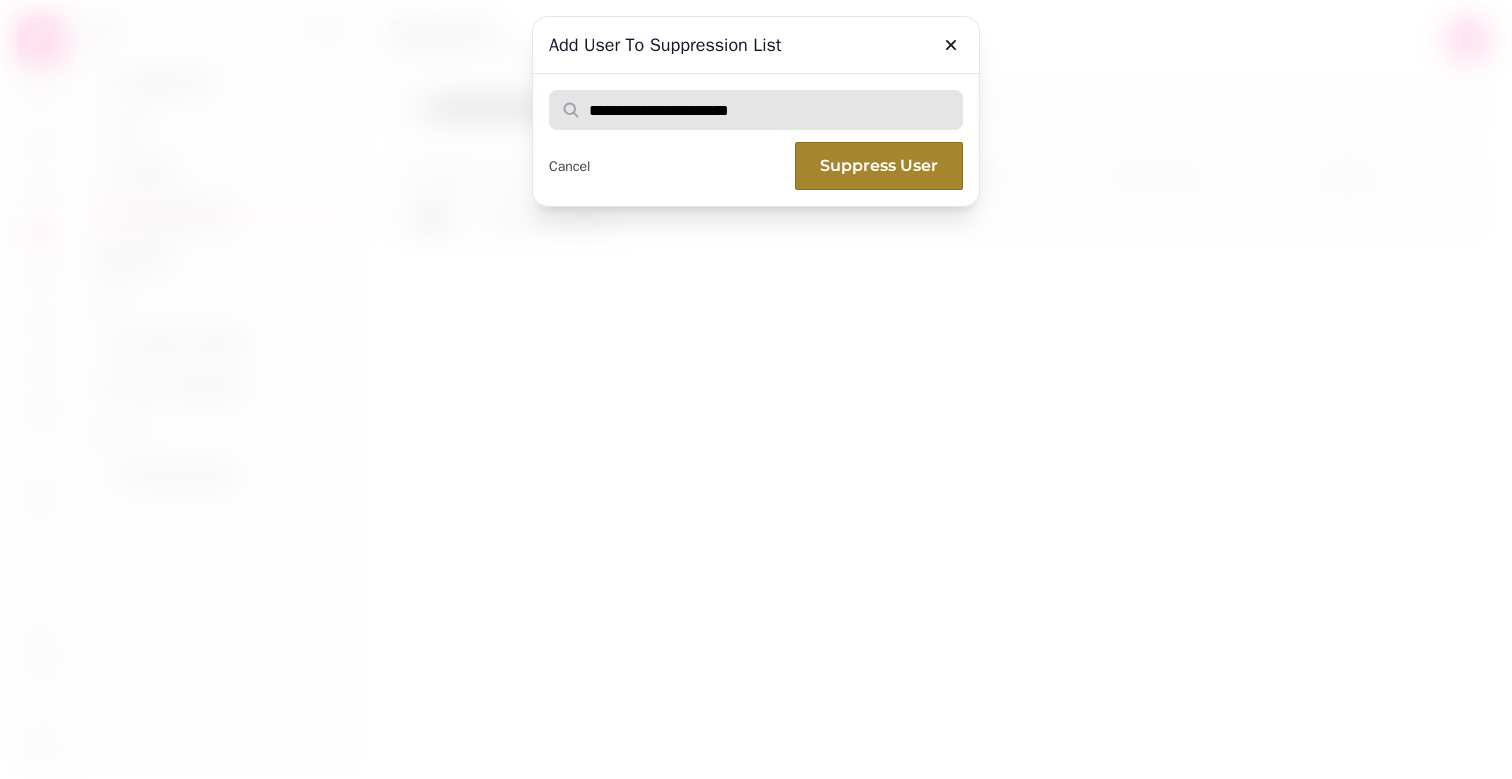 click on "**********" at bounding box center (756, 110) 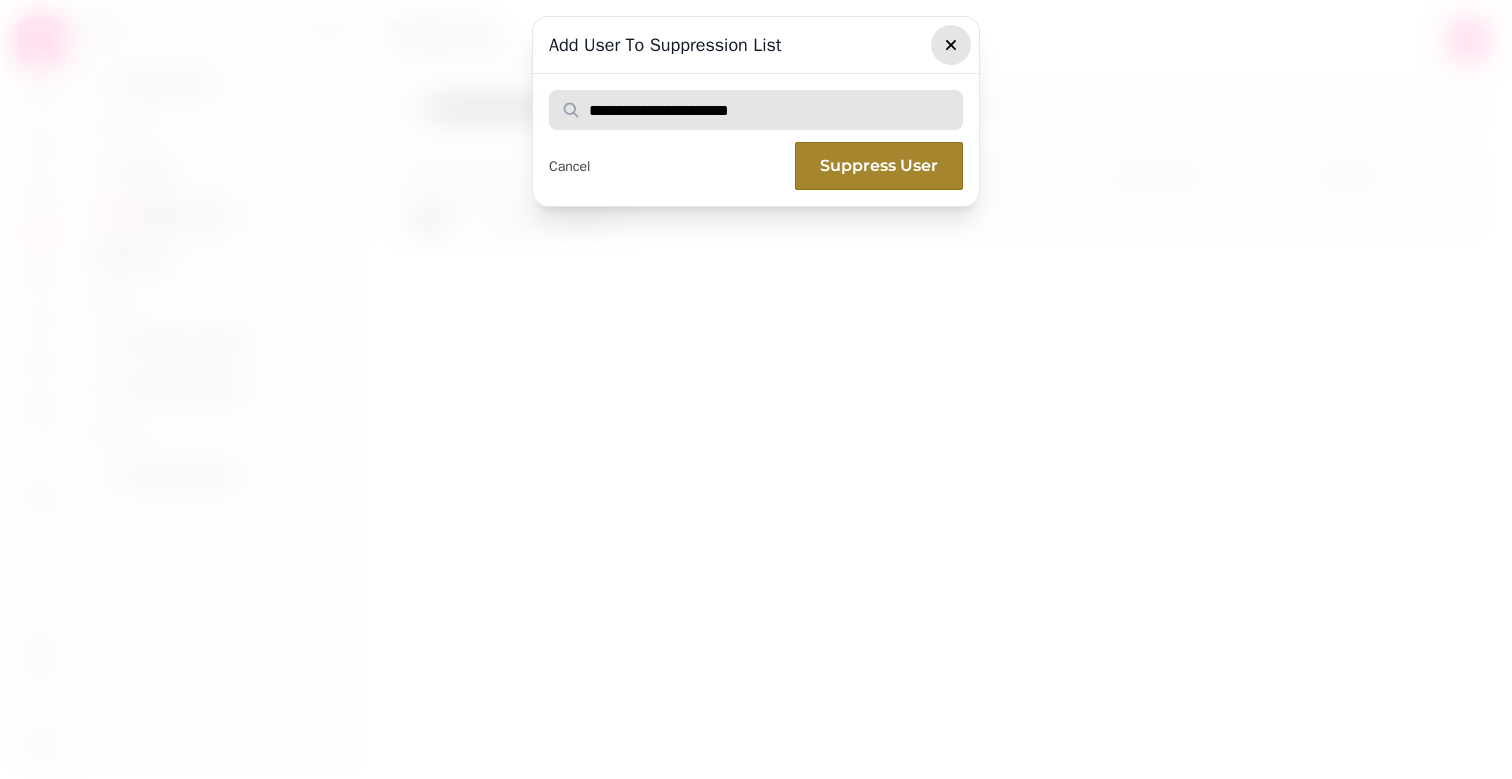 type on "**********" 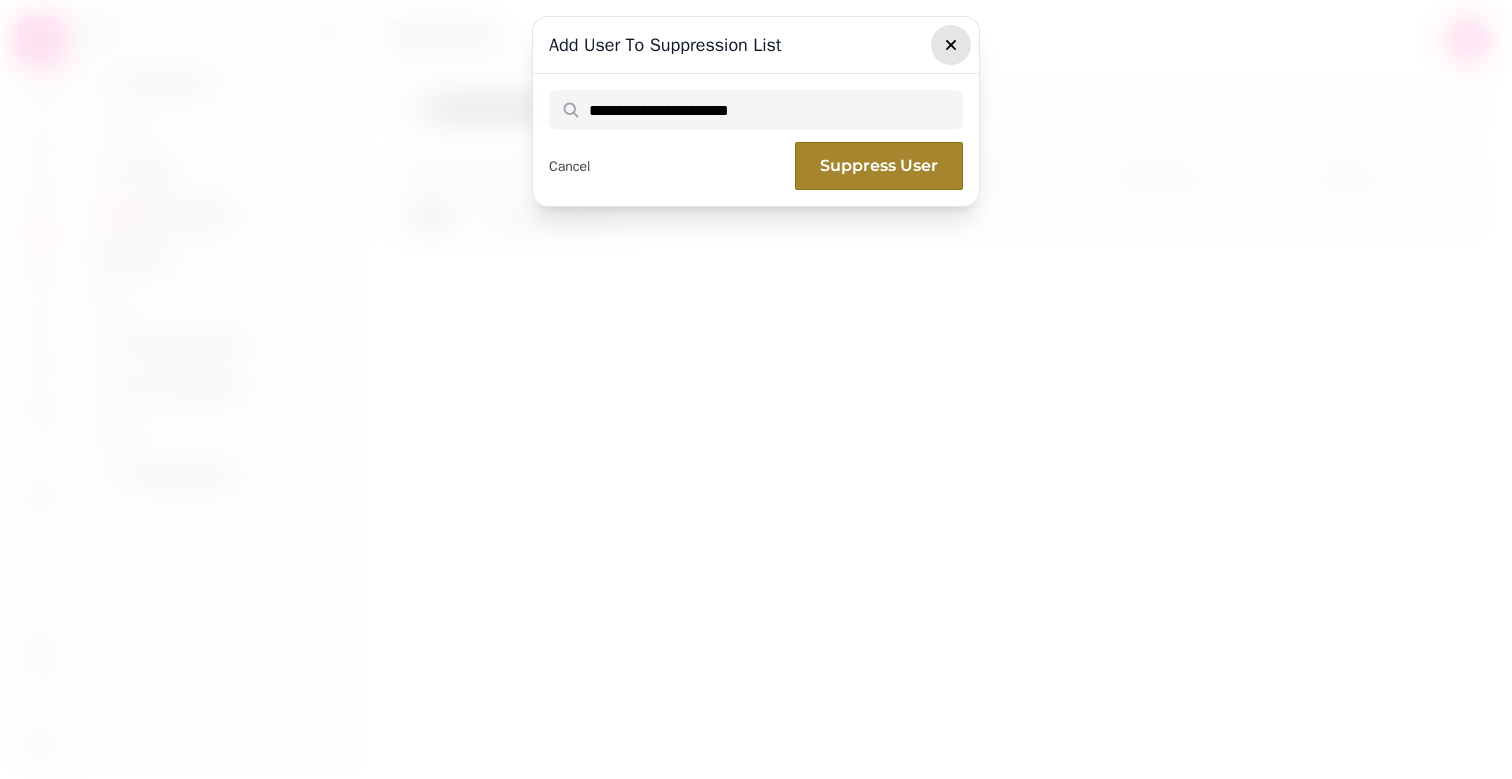 click 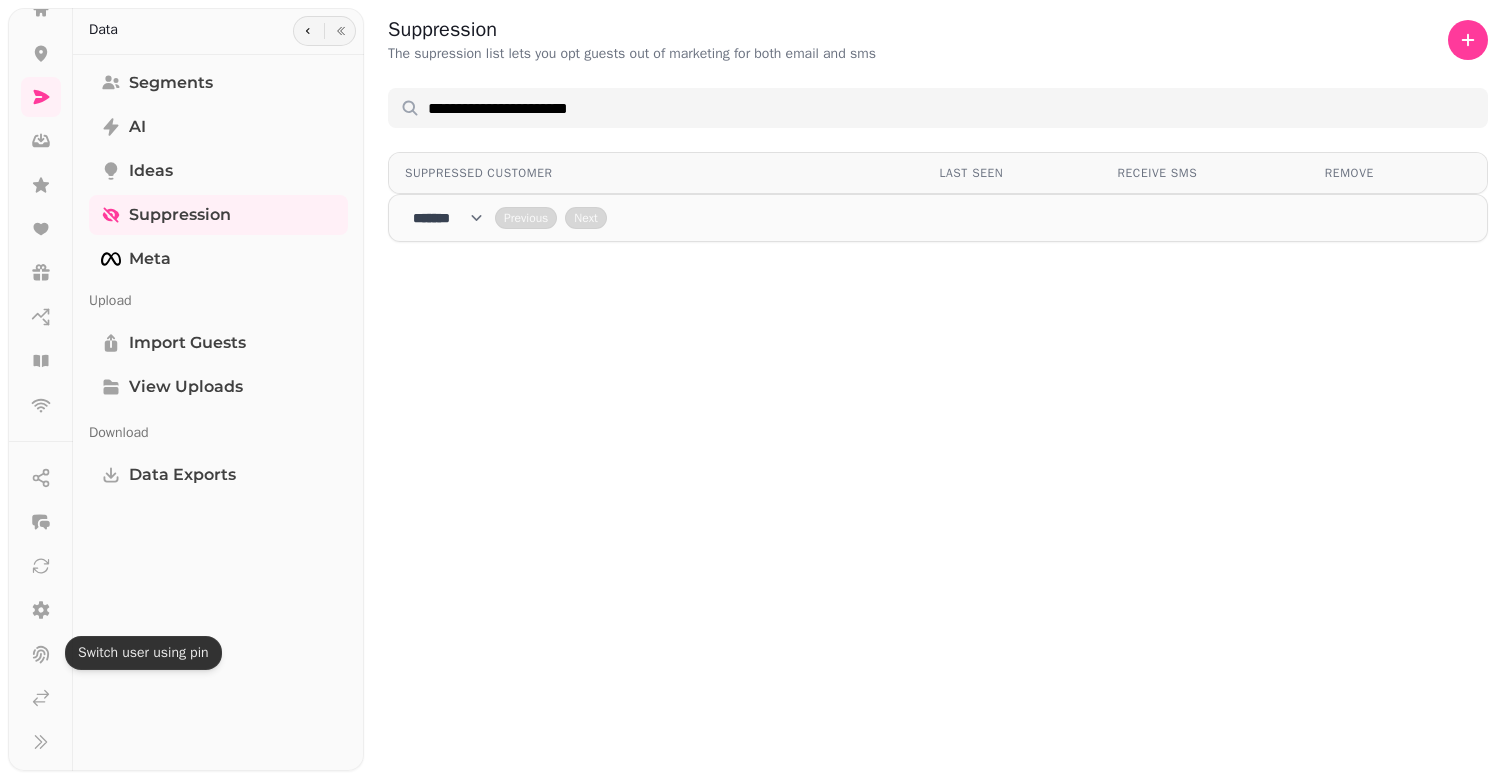 scroll, scrollTop: 136, scrollLeft: 0, axis: vertical 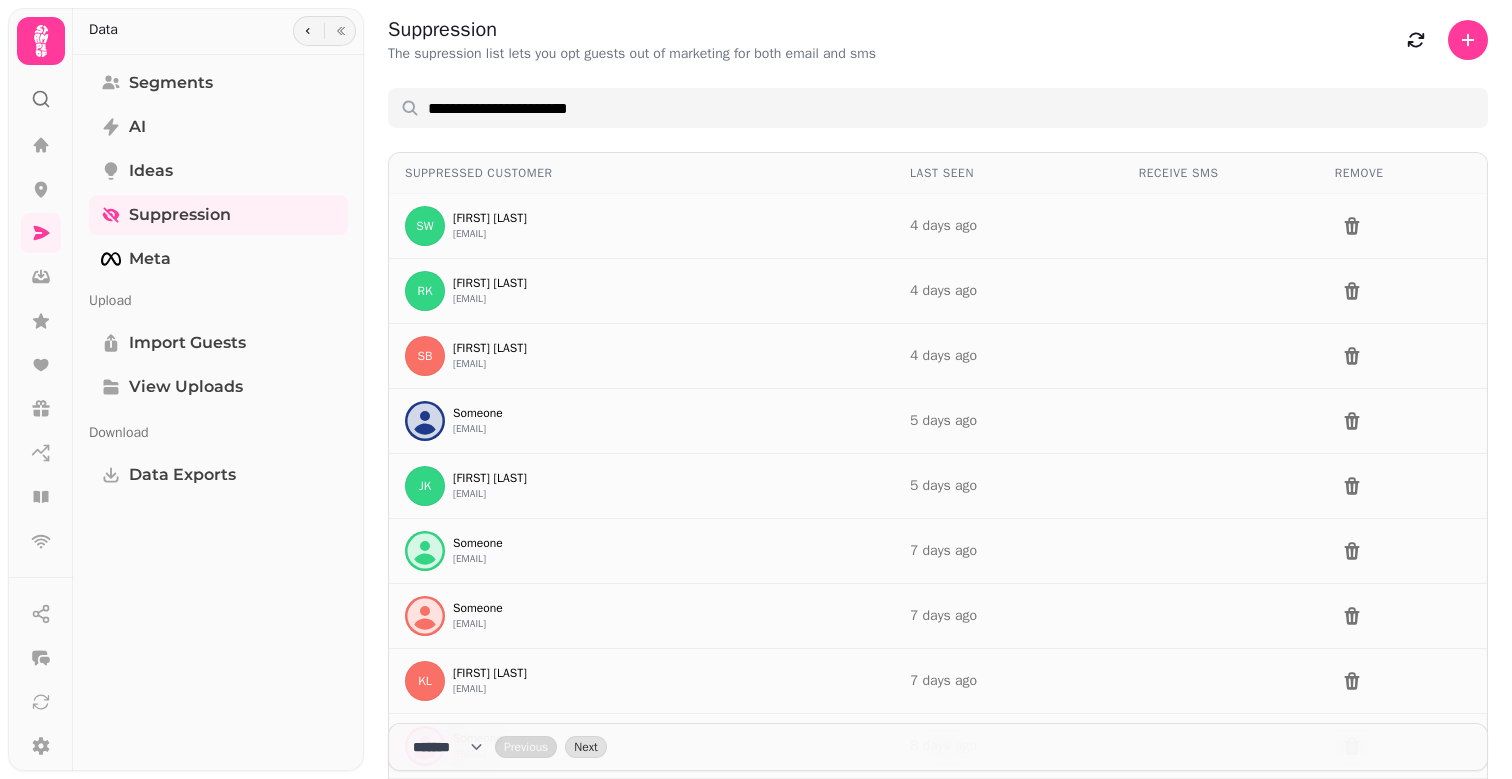 click 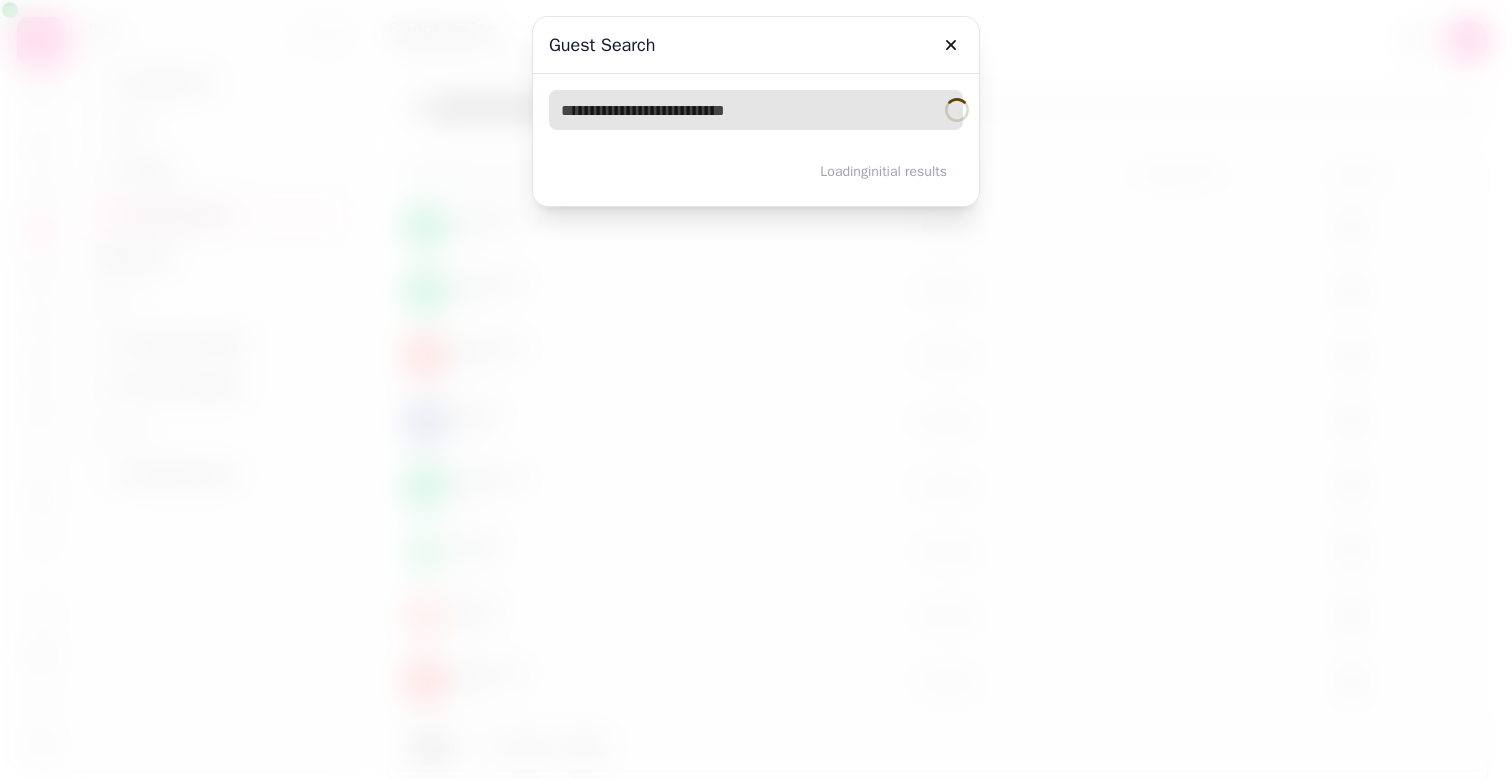 click at bounding box center [756, 110] 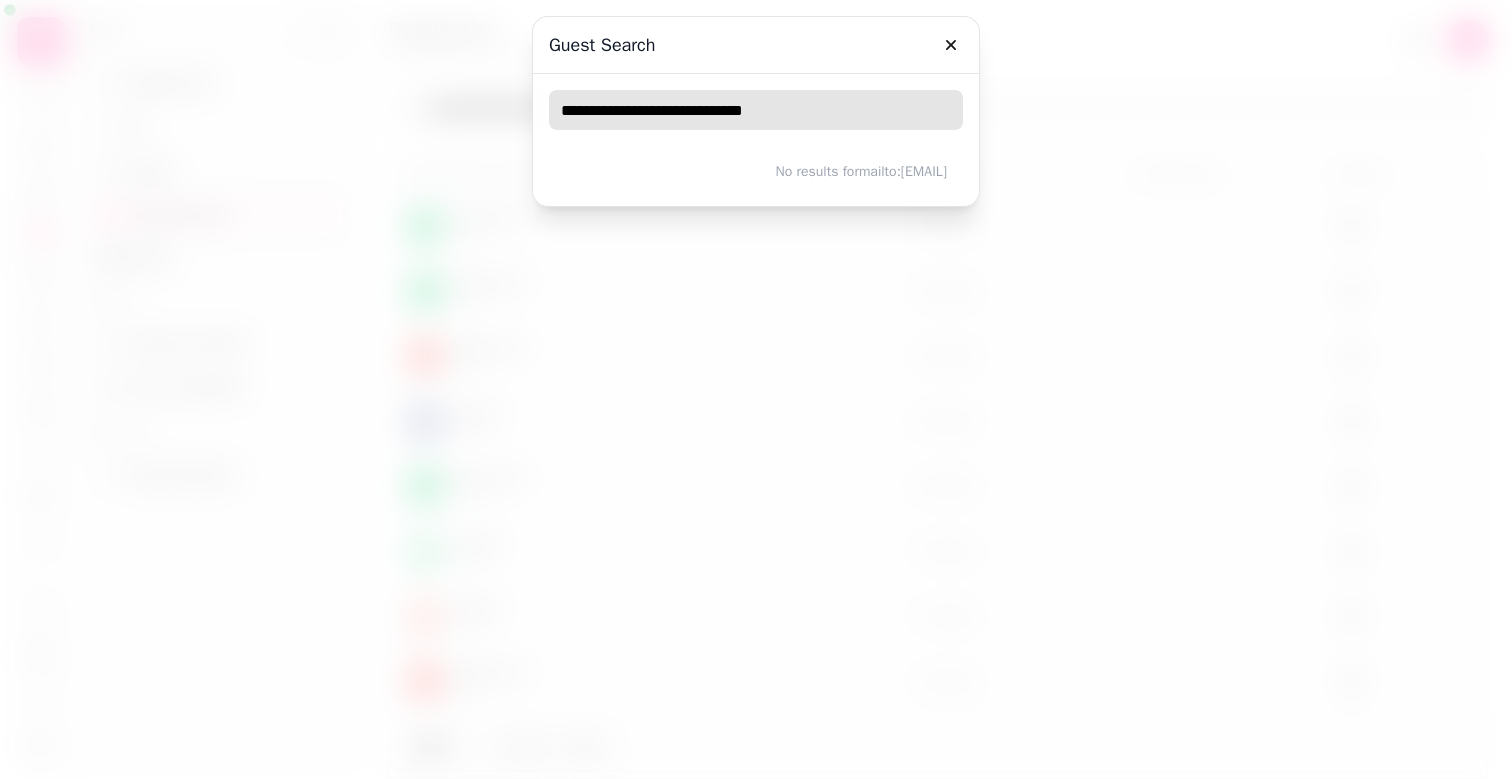 drag, startPoint x: 609, startPoint y: 115, endPoint x: 457, endPoint y: 119, distance: 152.05263 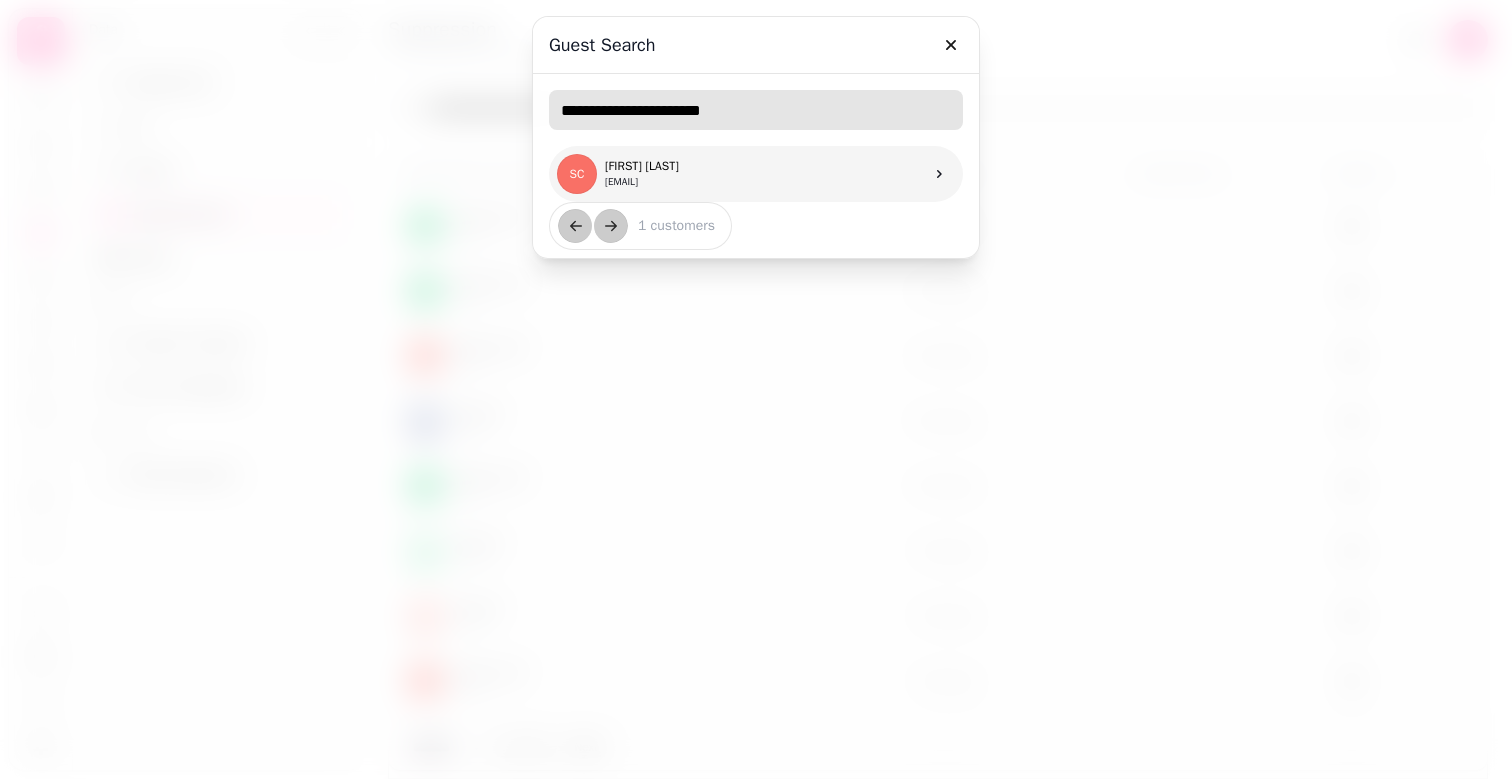 type on "**********" 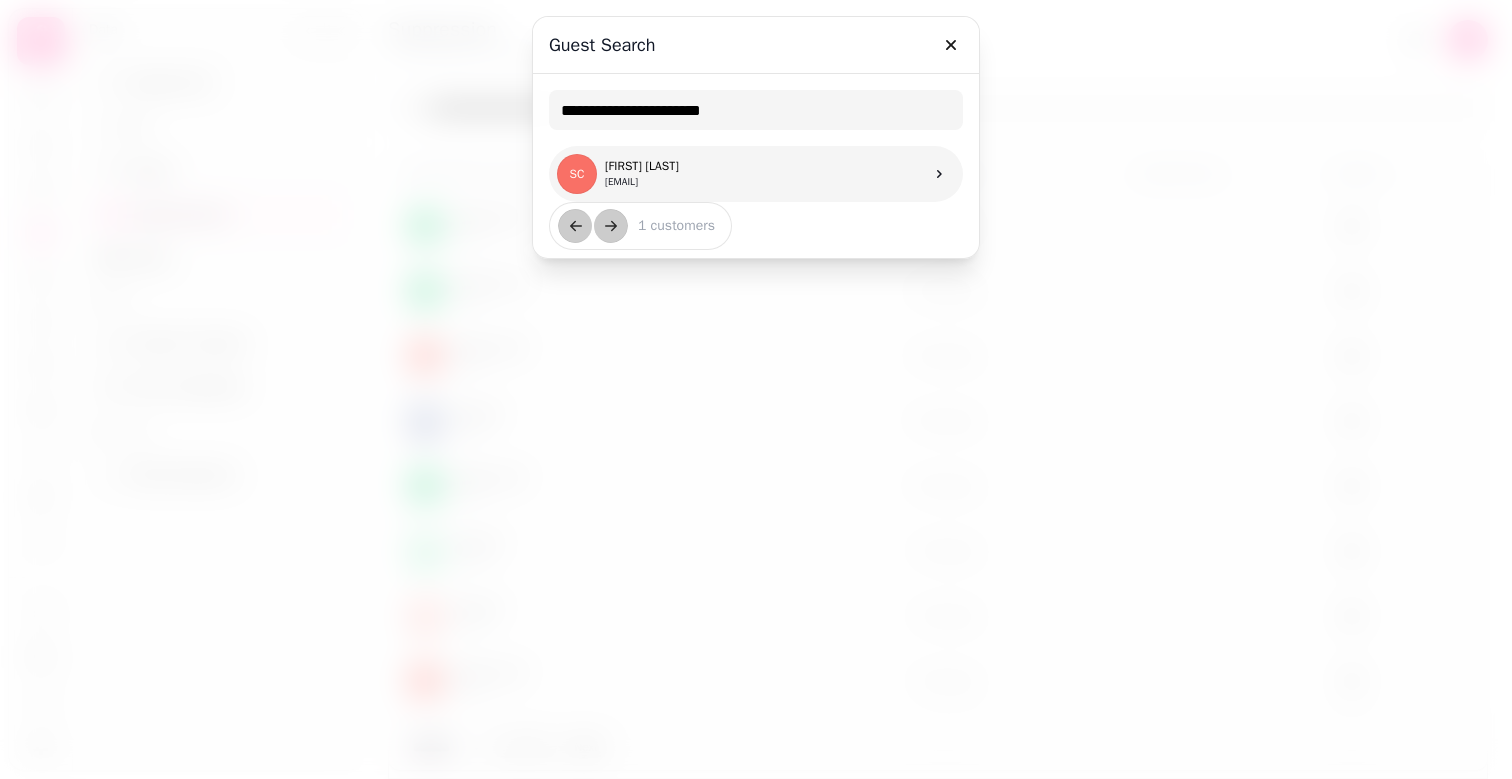 click on "SC [FIRST] [LAST] [EMAIL]" at bounding box center (756, 174) 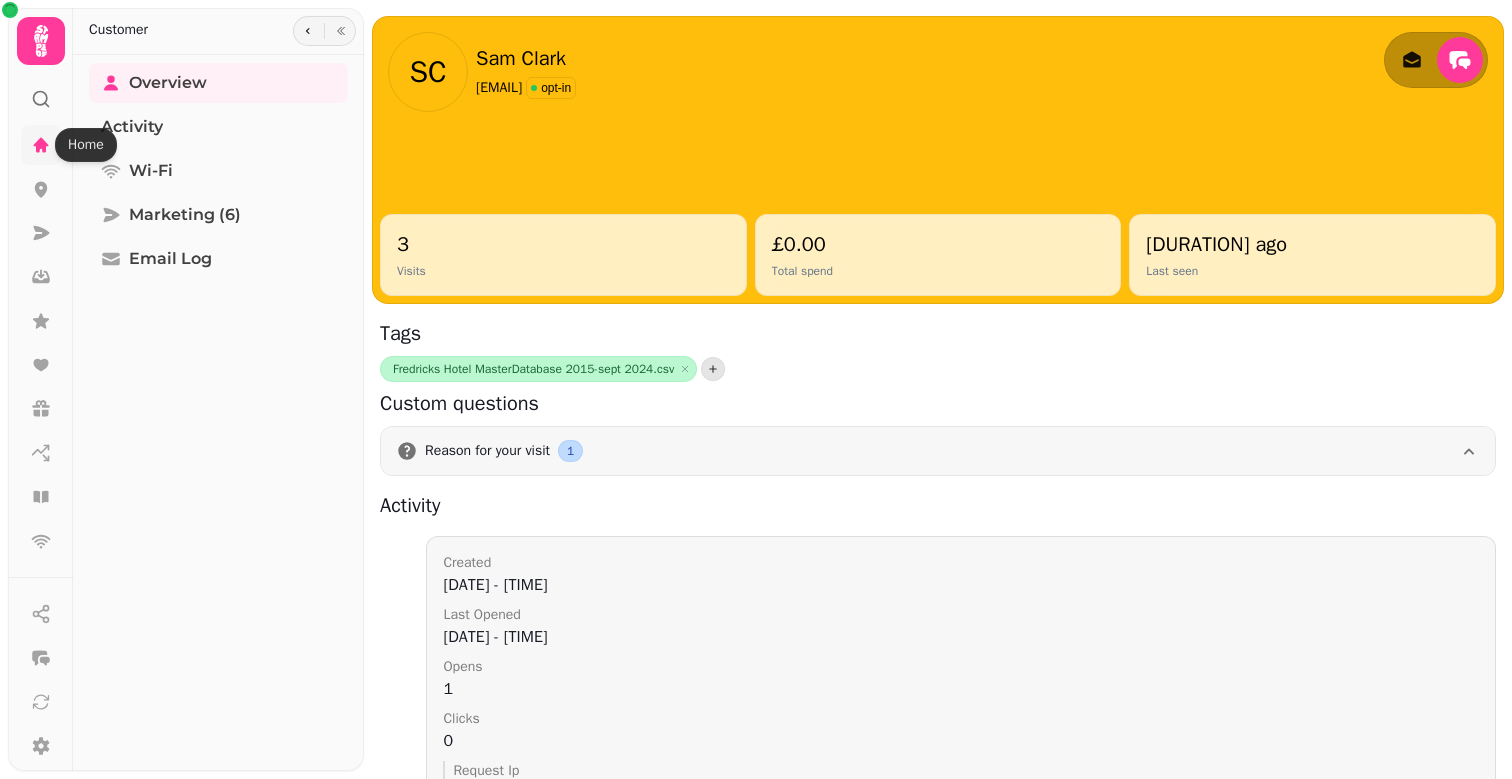 click 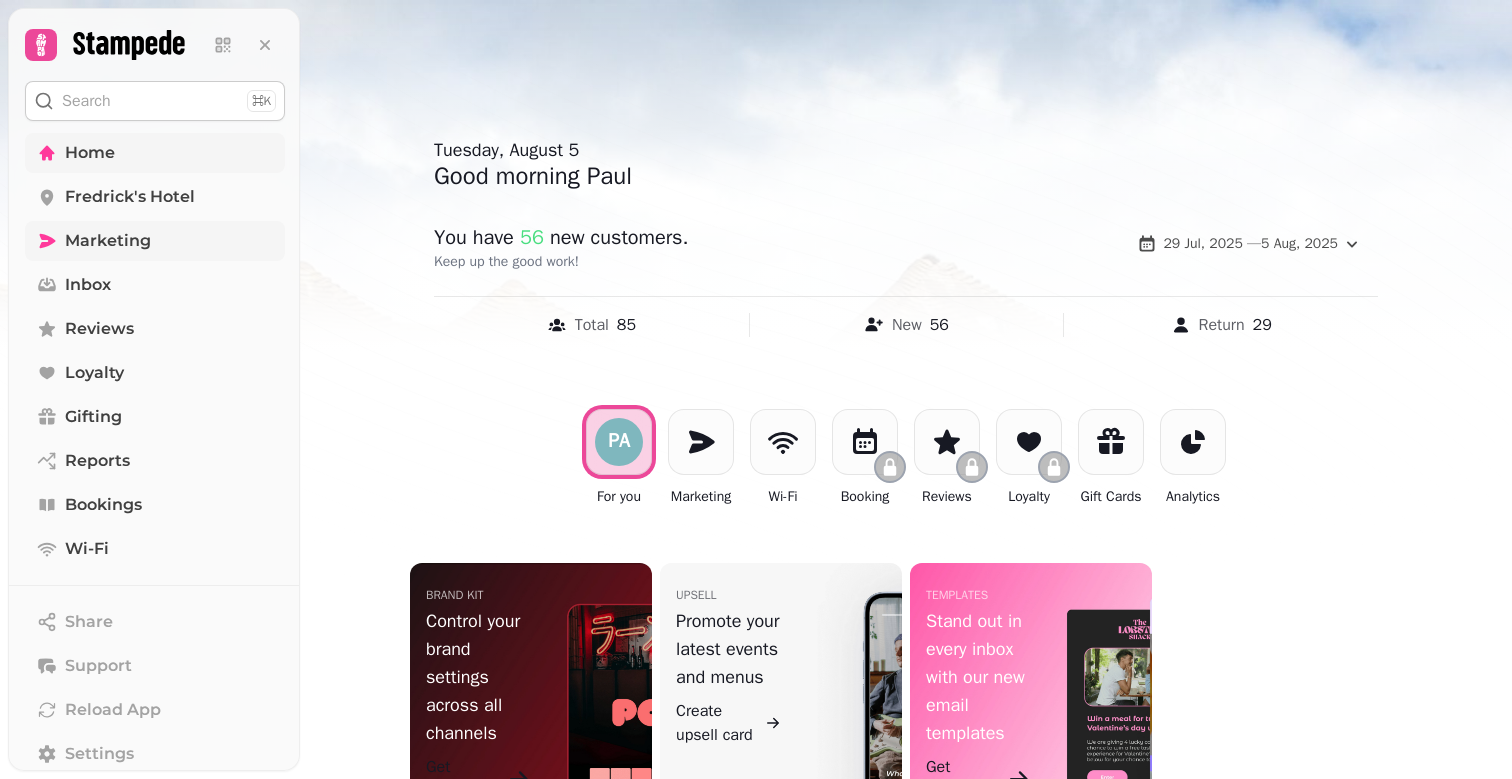 click on "Marketing" at bounding box center [108, 241] 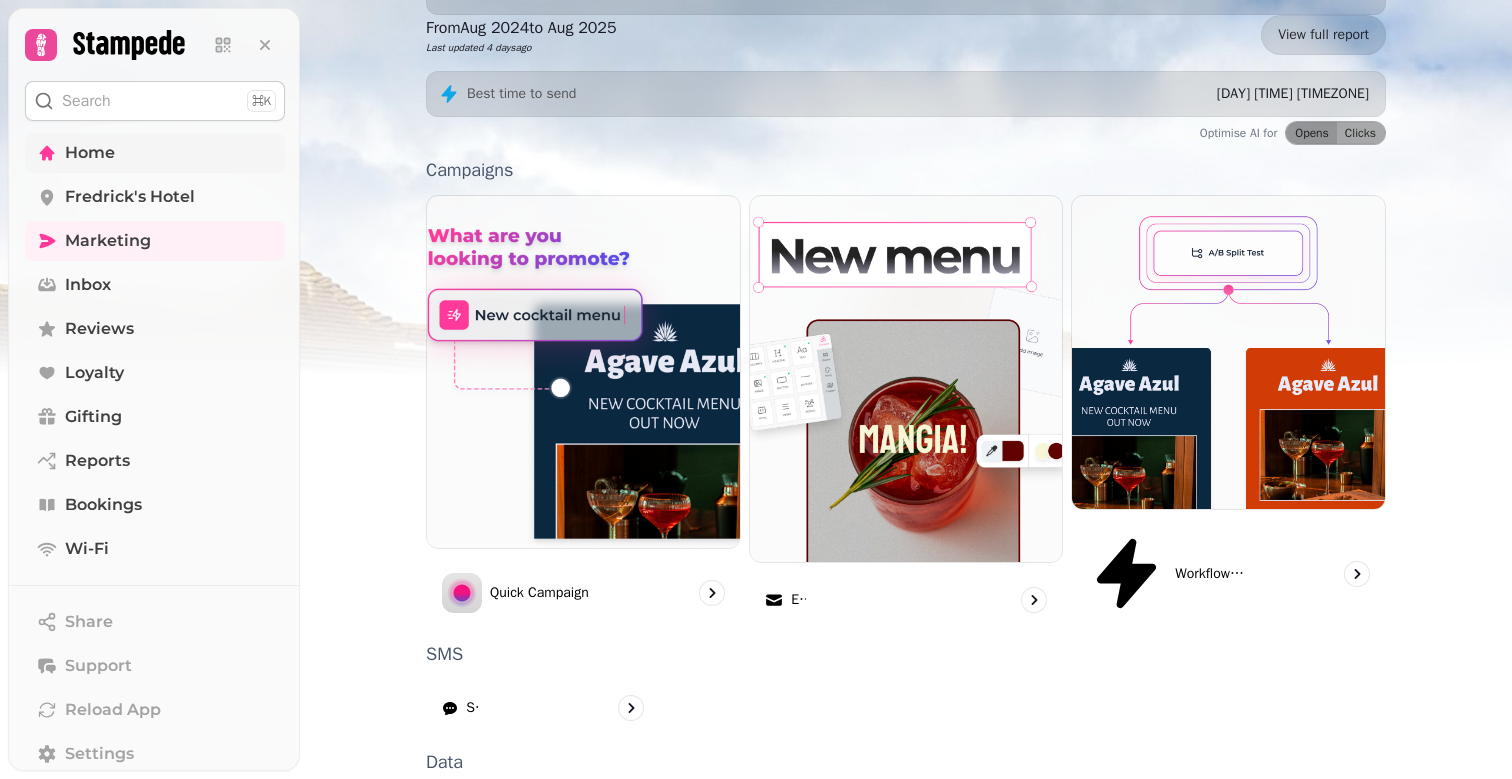 scroll, scrollTop: 470, scrollLeft: 0, axis: vertical 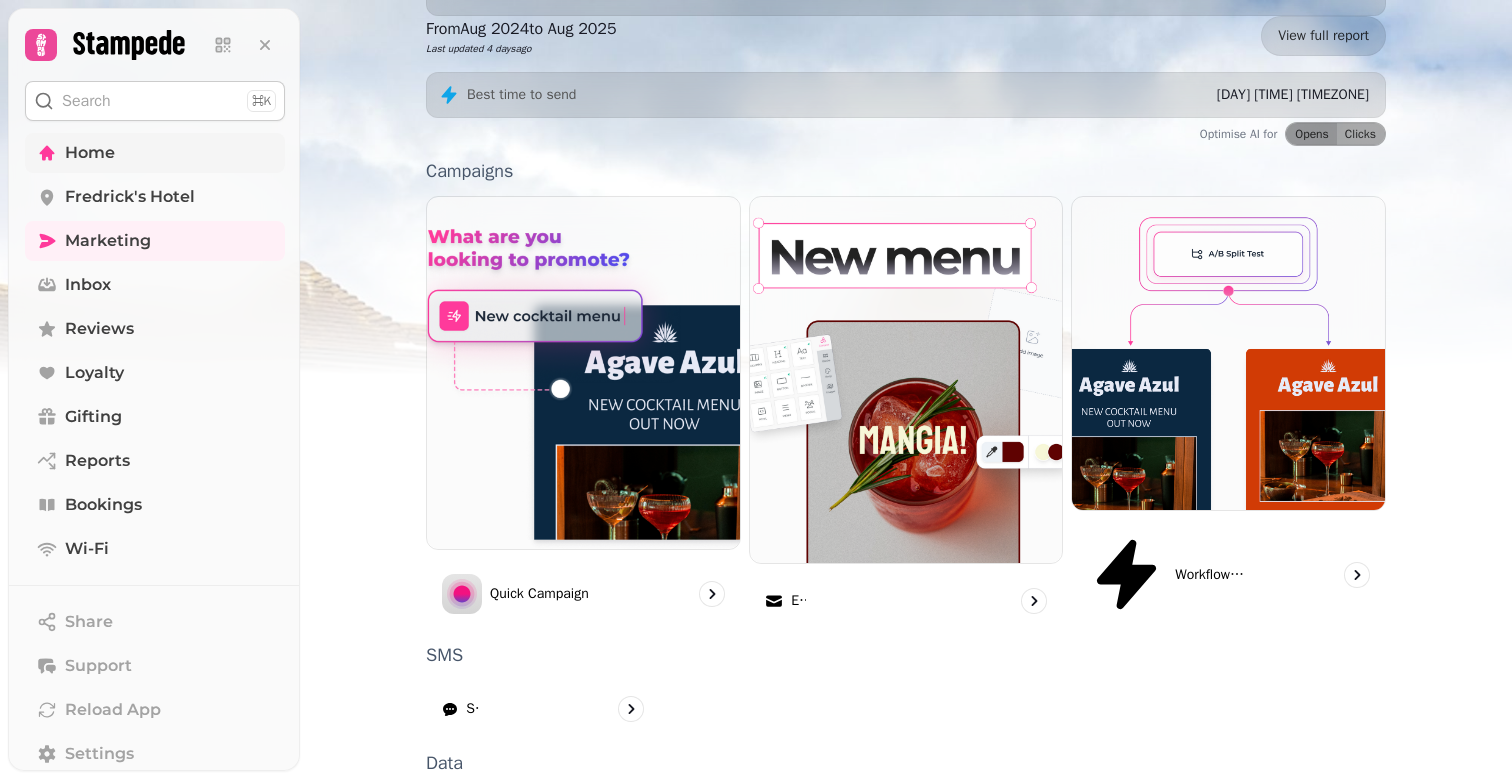 click on "Segments" at bounding box center (495, 821) 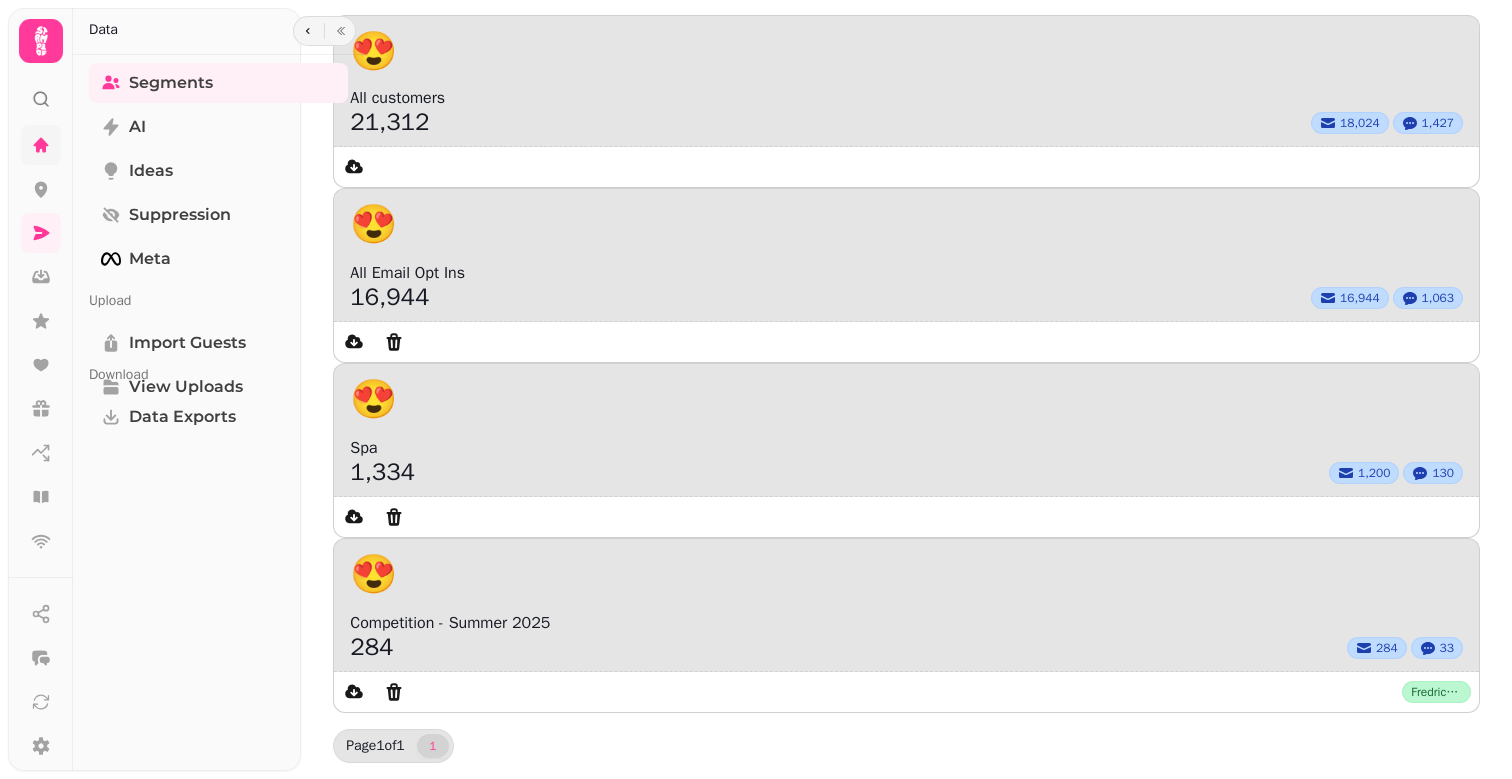 scroll, scrollTop: 0, scrollLeft: 0, axis: both 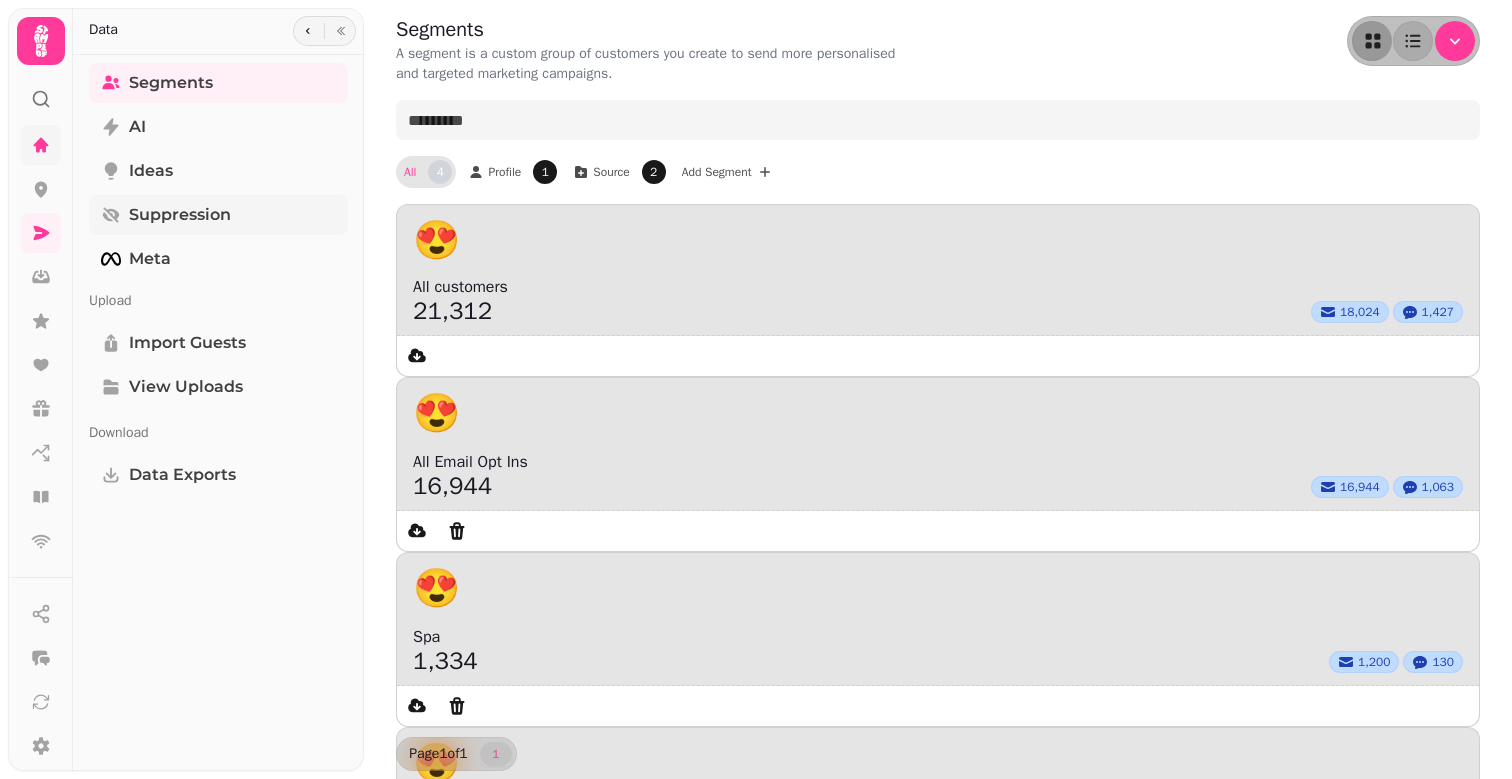 click on "Suppression" at bounding box center (218, 215) 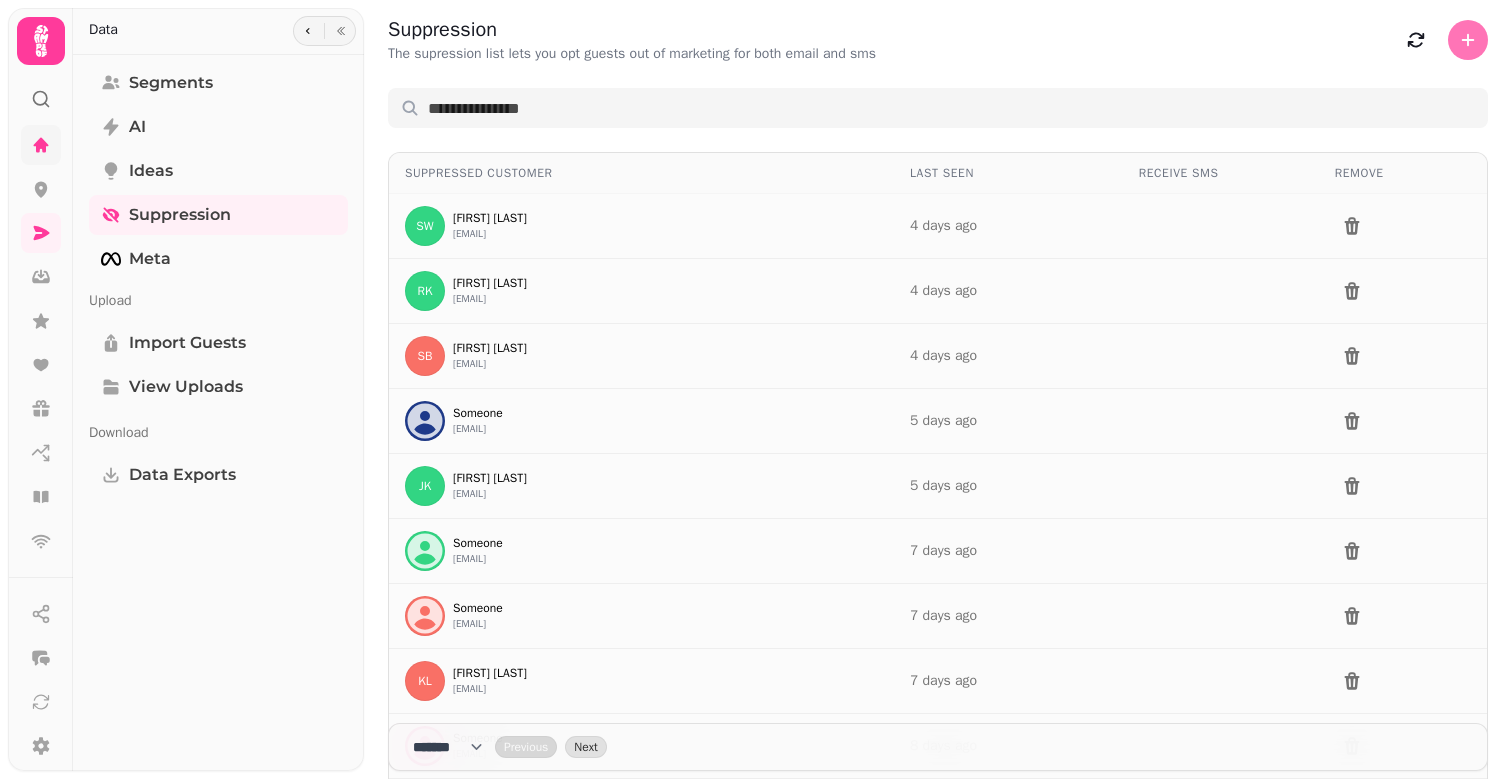 click 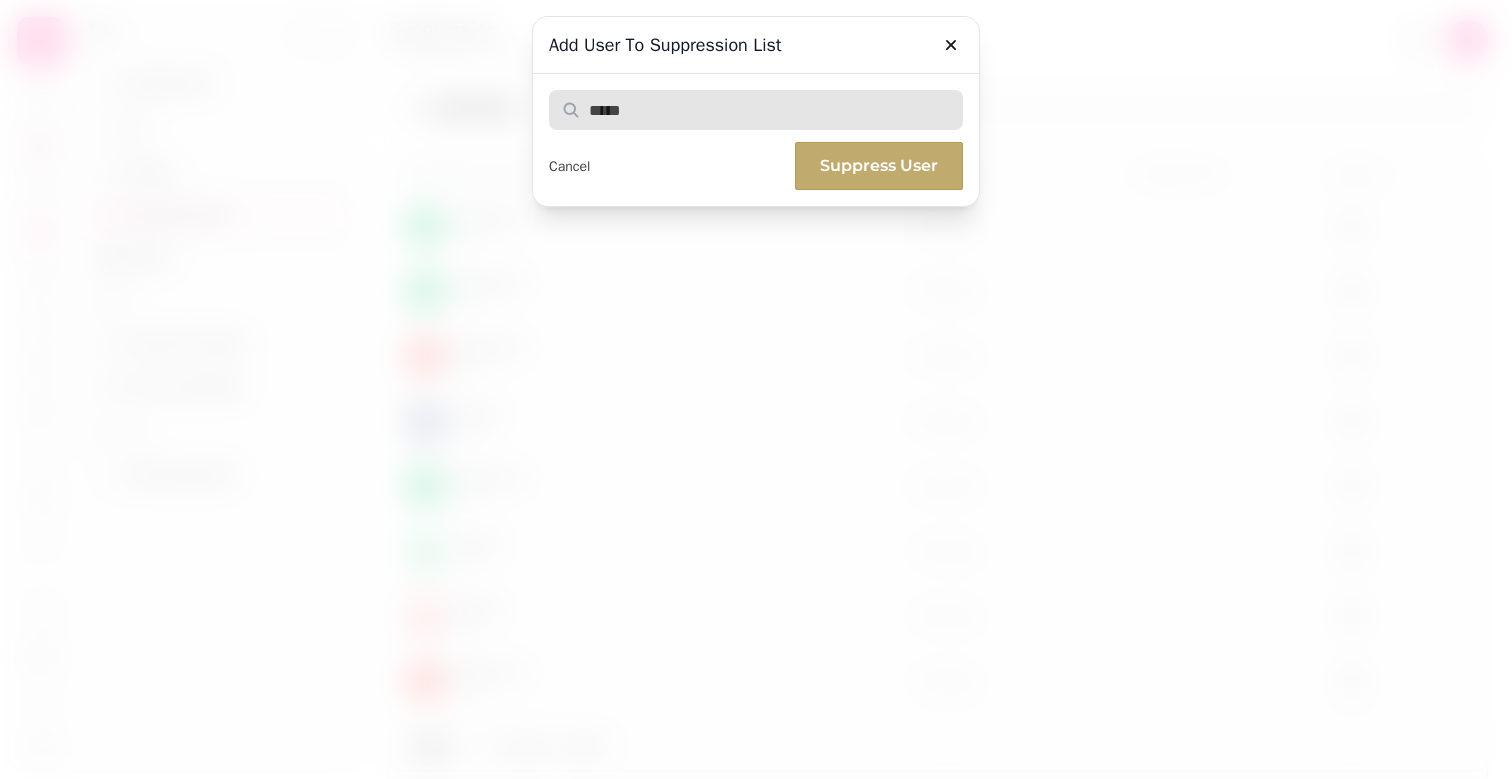click at bounding box center (756, 110) 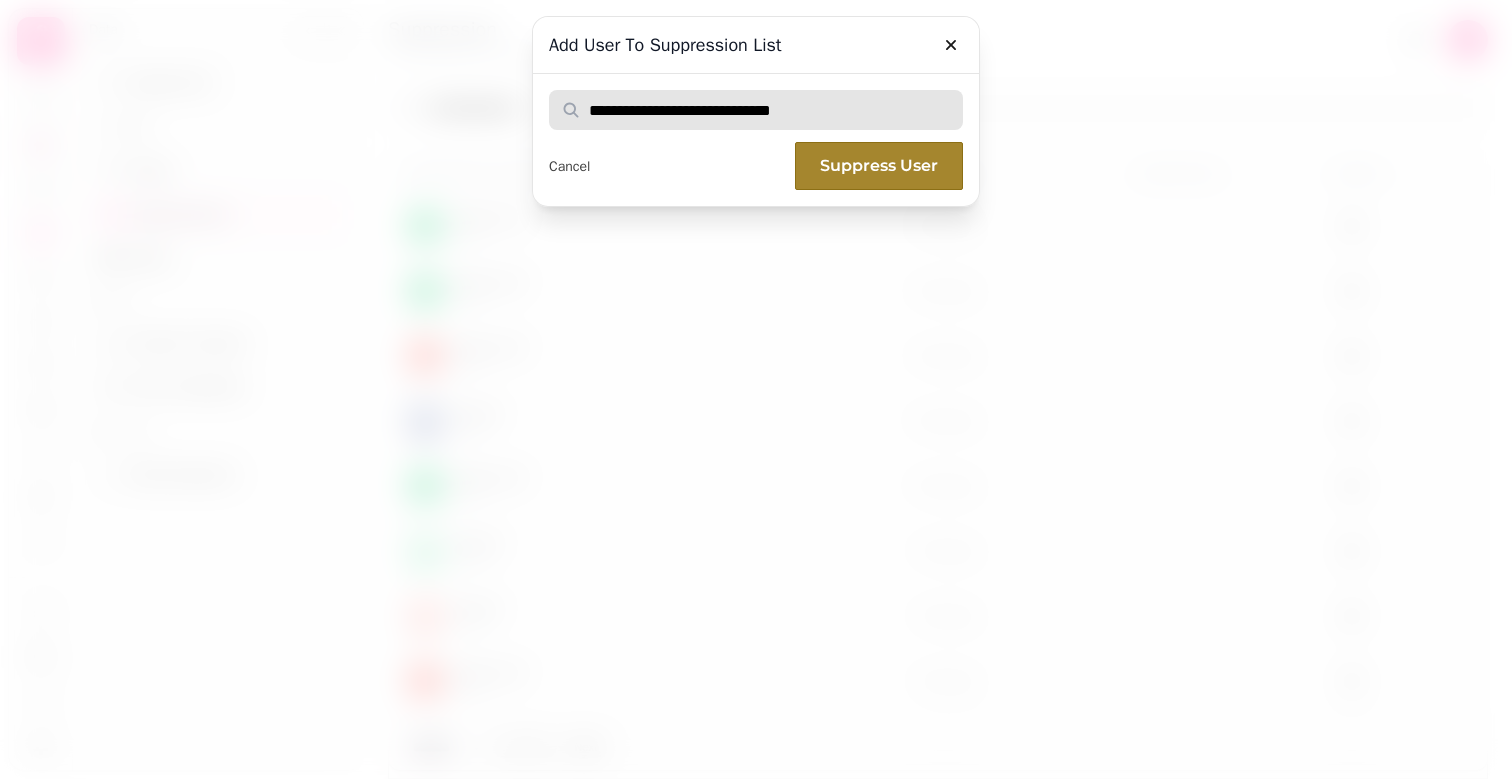 drag, startPoint x: 638, startPoint y: 116, endPoint x: 528, endPoint y: 96, distance: 111.8034 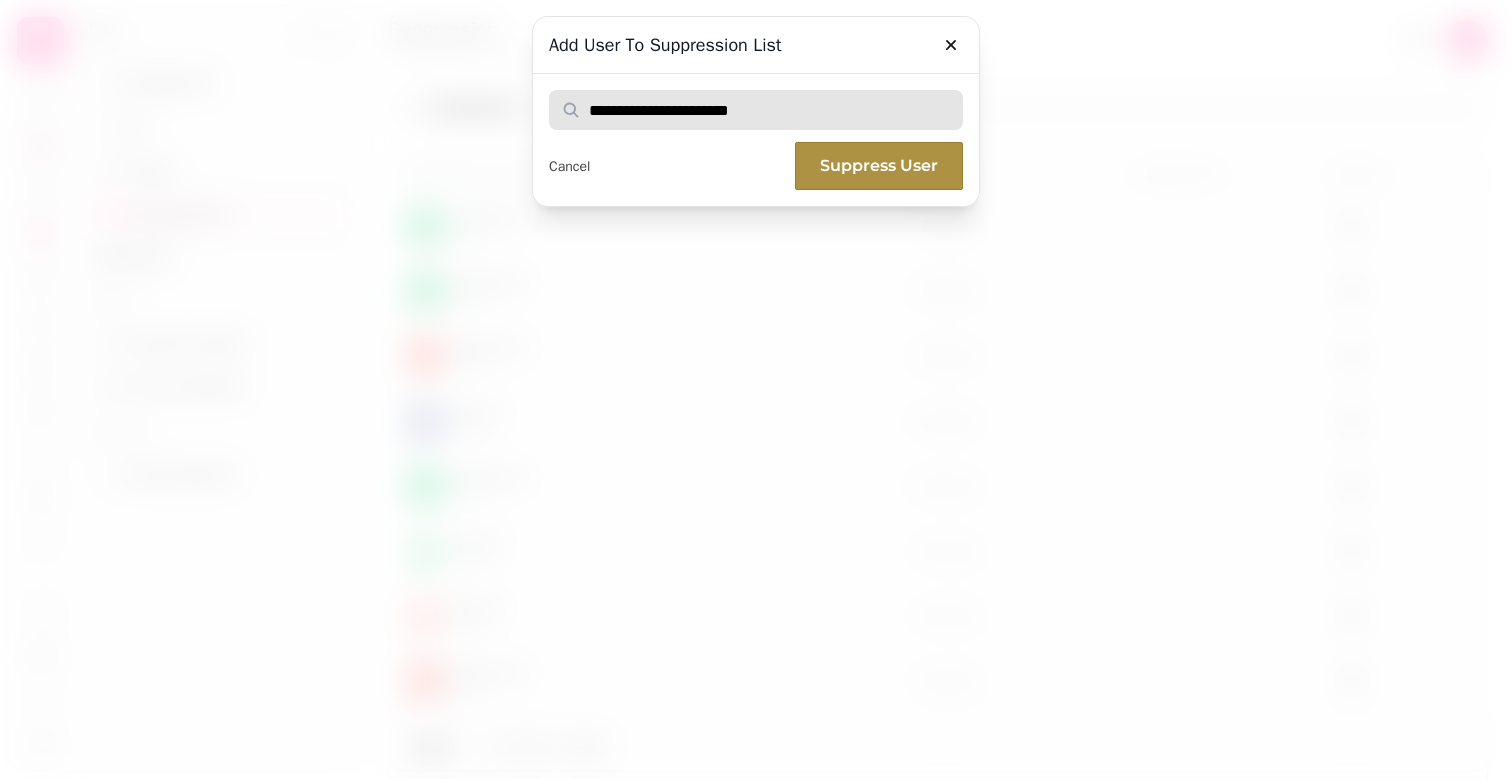 type on "**********" 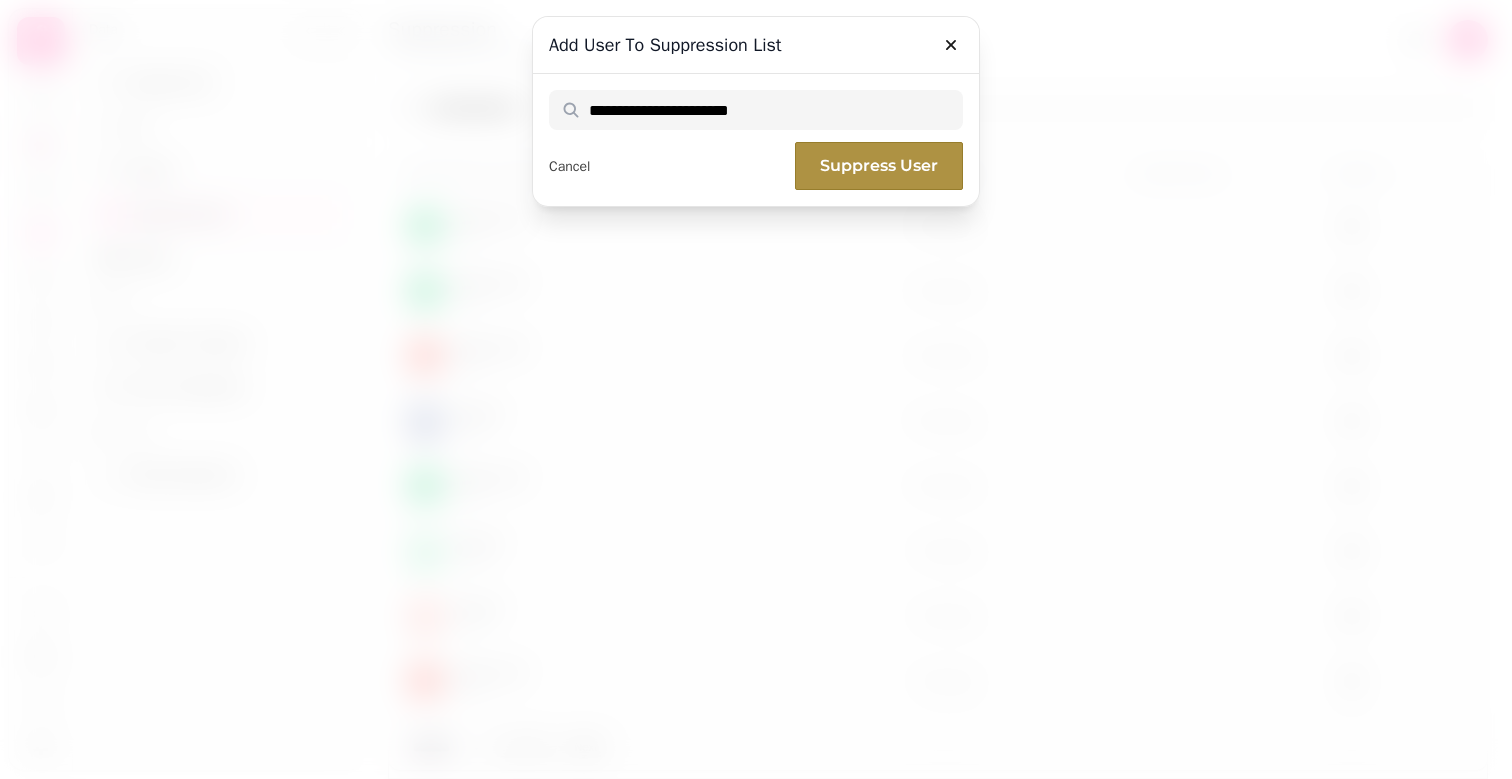 click on "Suppress User" at bounding box center [879, 166] 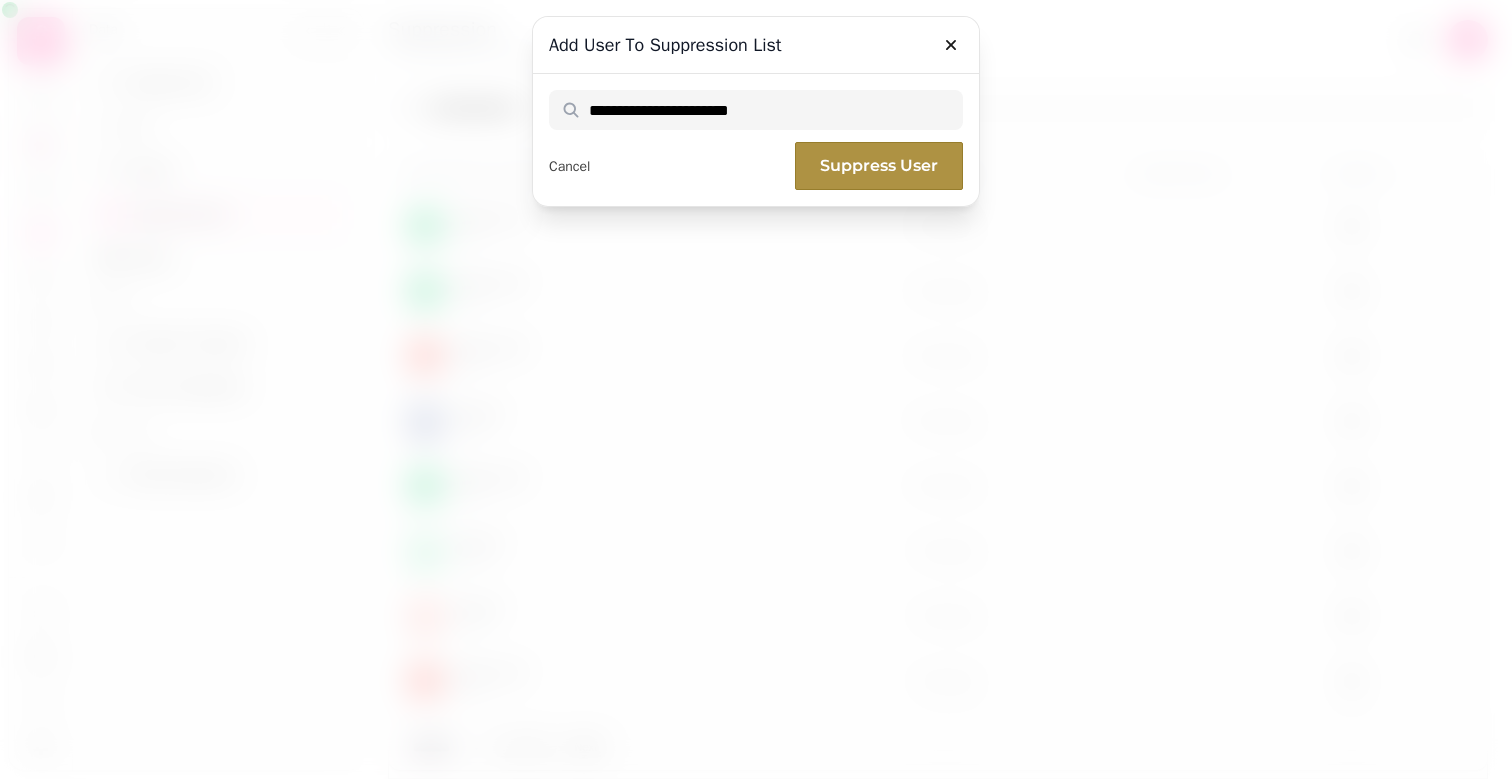 click on "Suppress User" at bounding box center [879, 166] 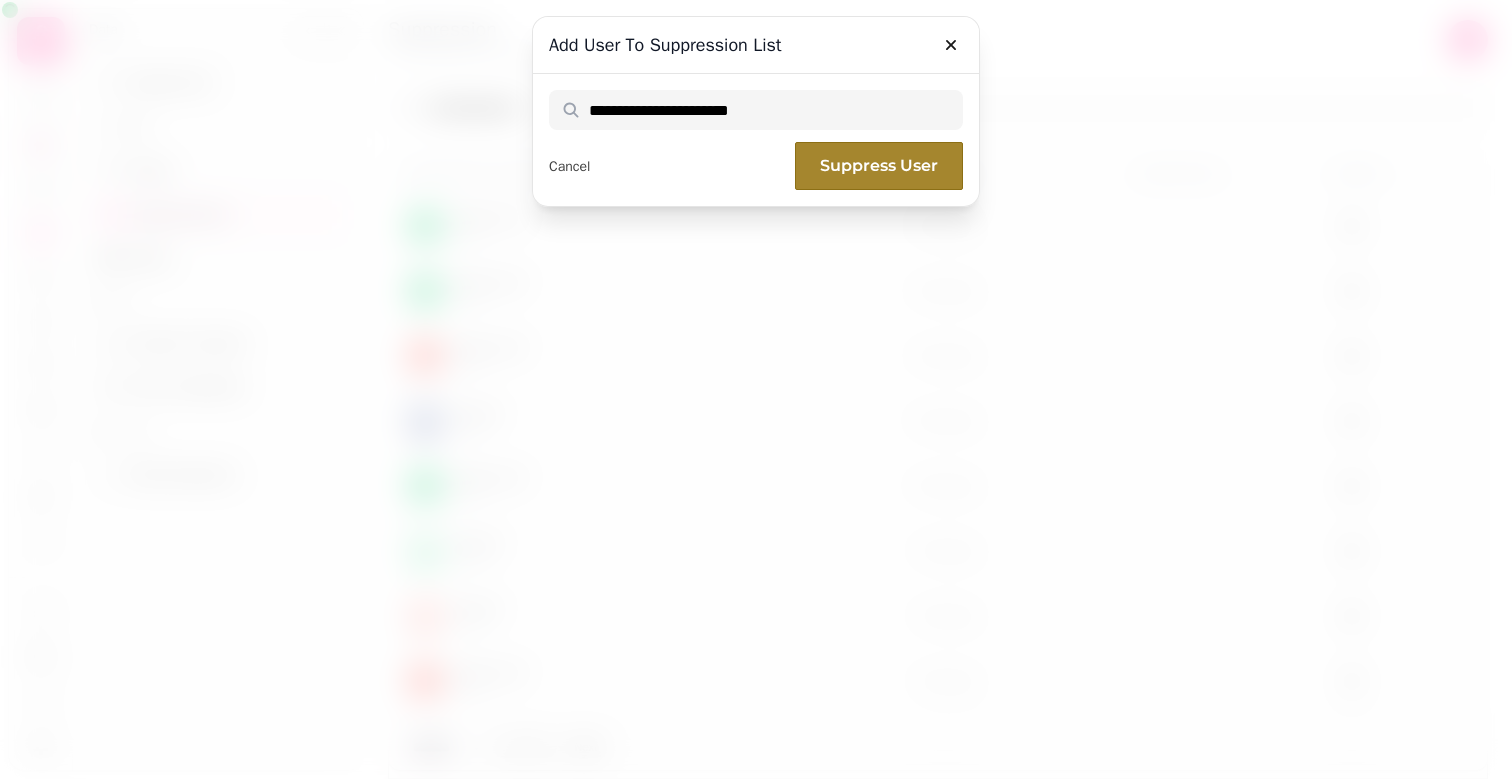 click at bounding box center (951, 41) 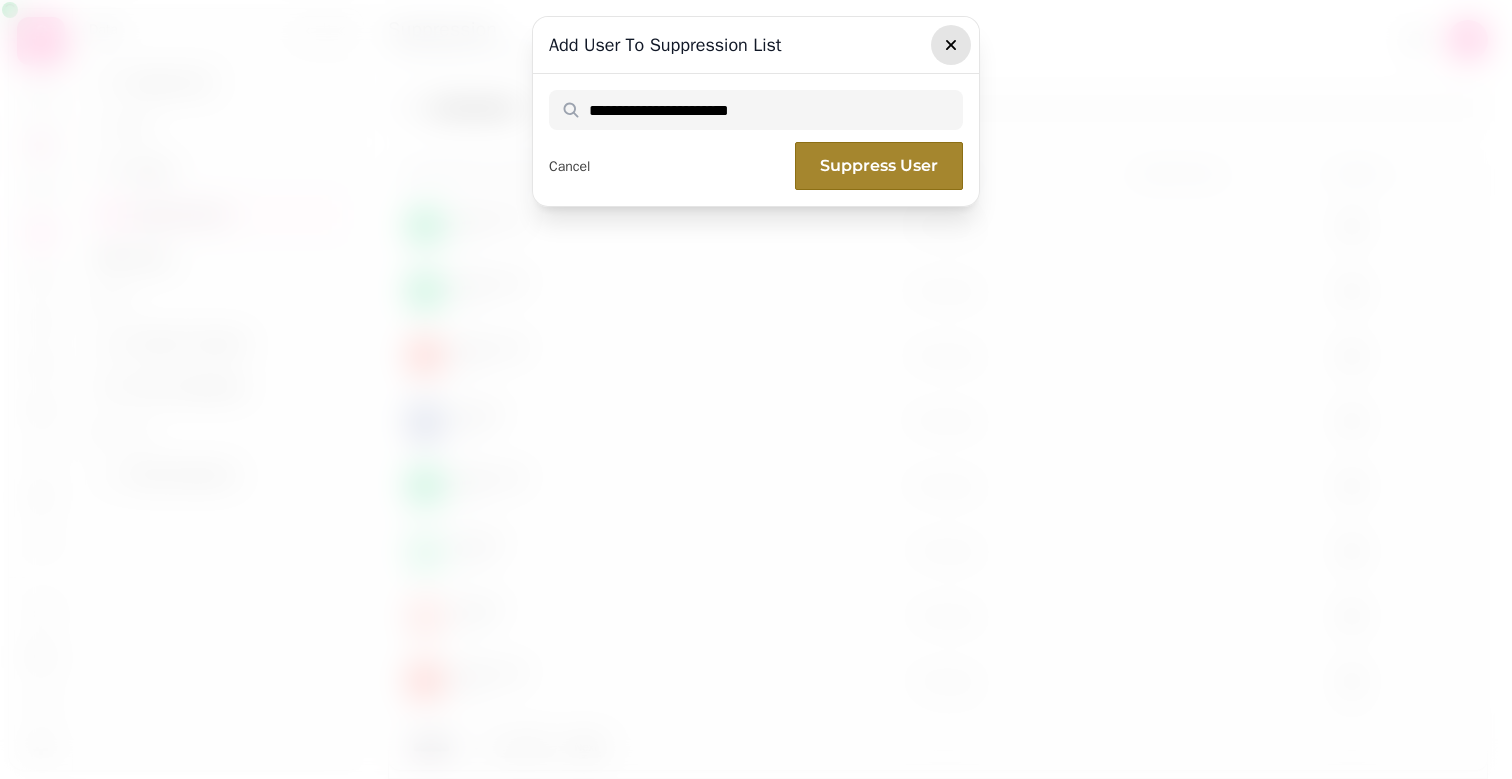 click 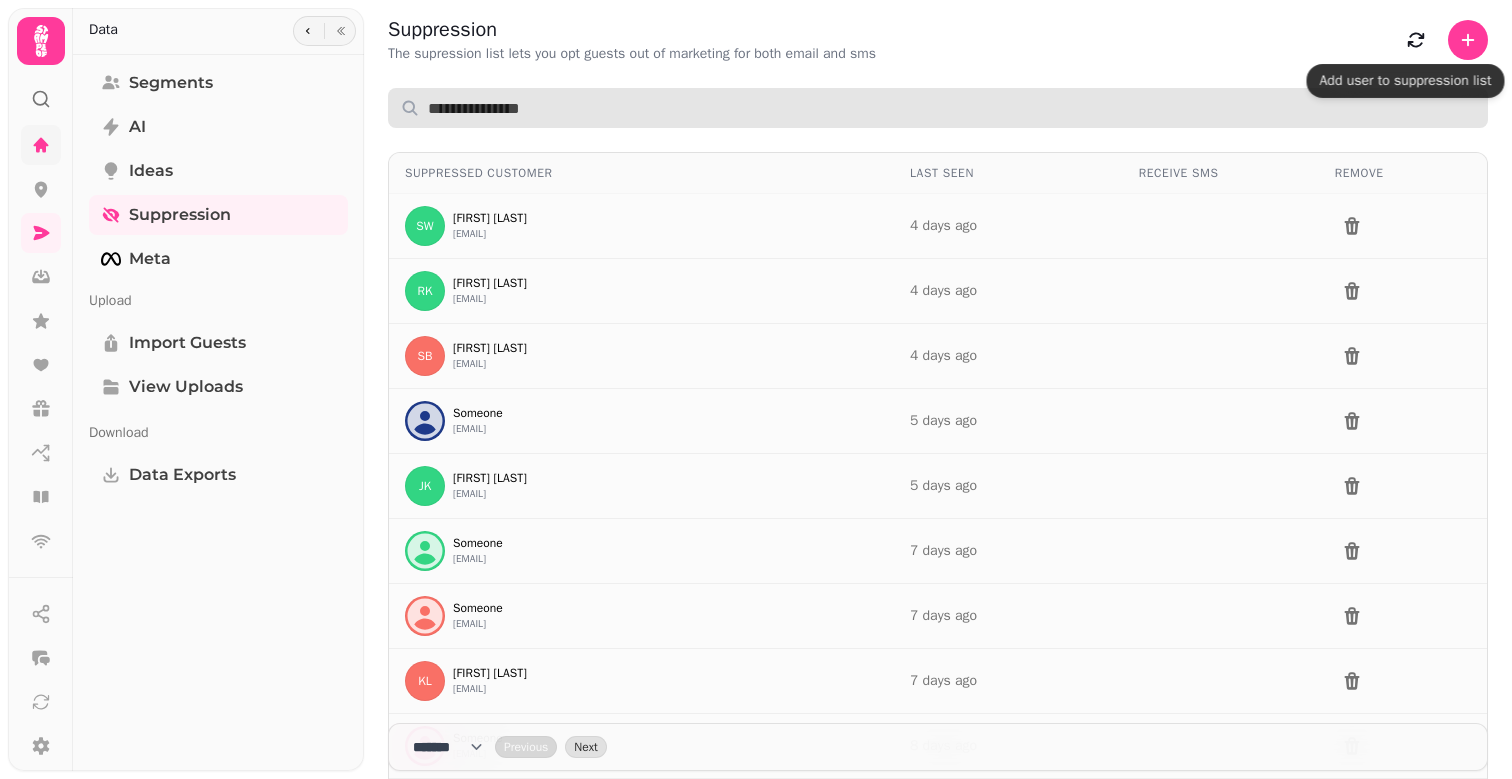 click at bounding box center [938, 108] 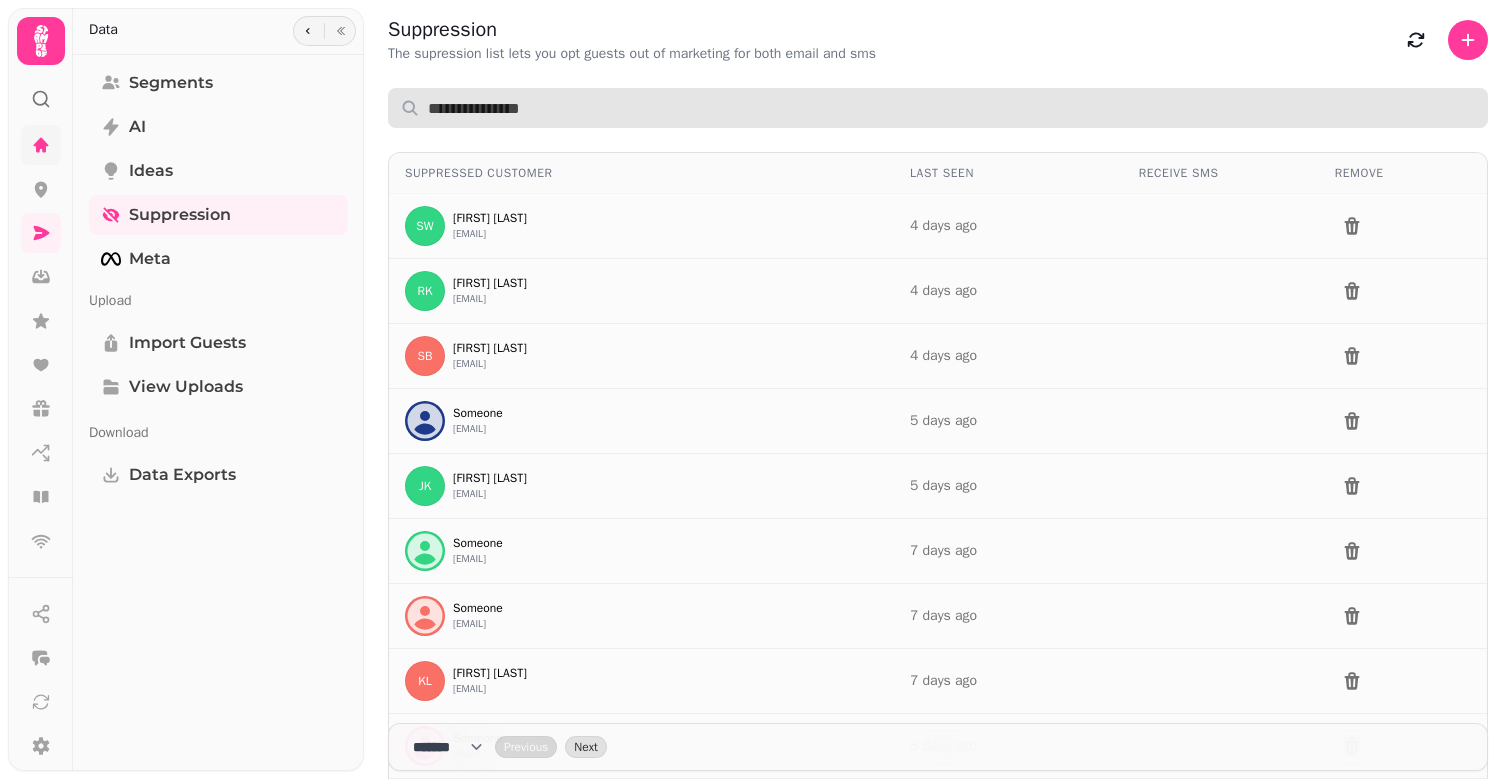 paste on "**********" 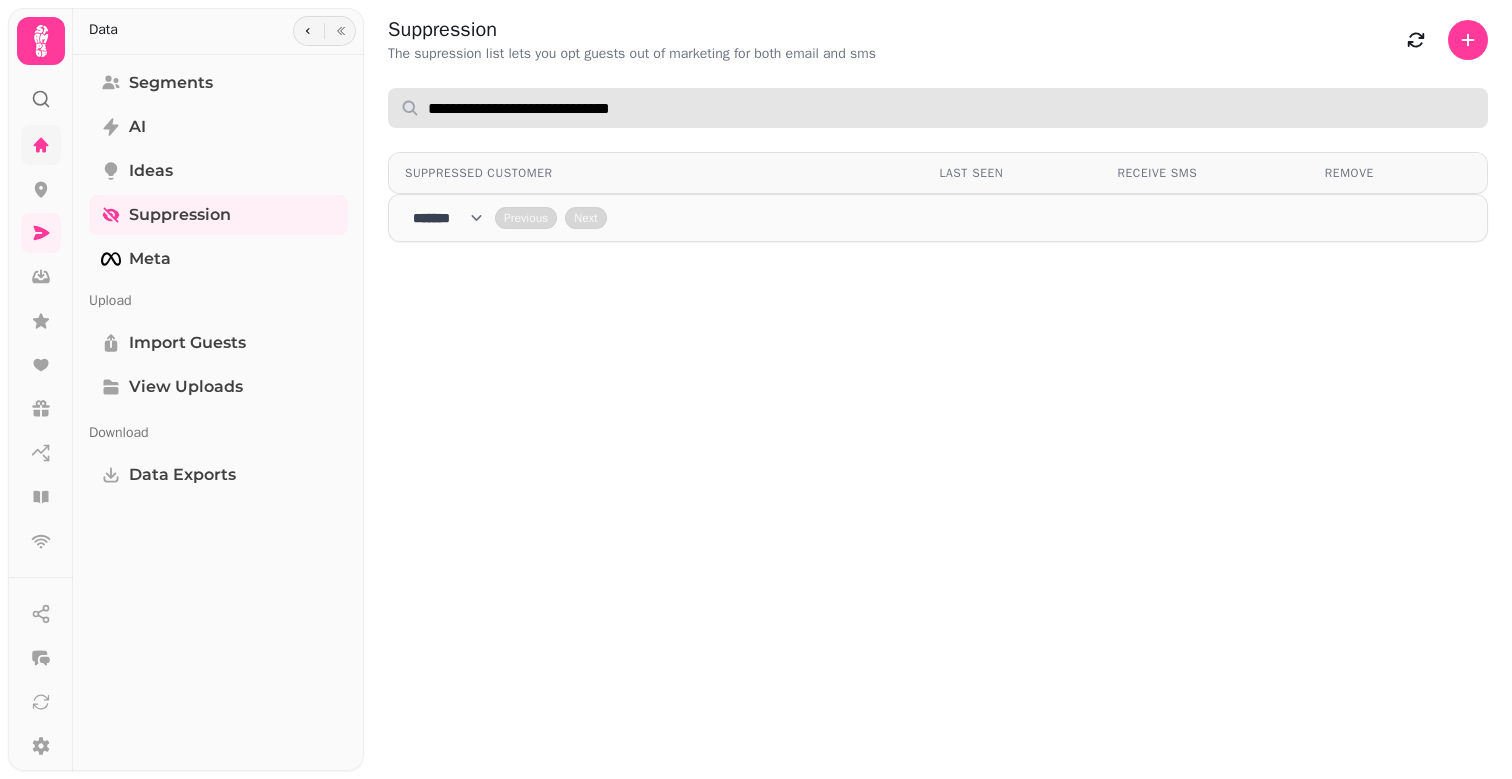 drag, startPoint x: 475, startPoint y: 115, endPoint x: 350, endPoint y: 106, distance: 125.32358 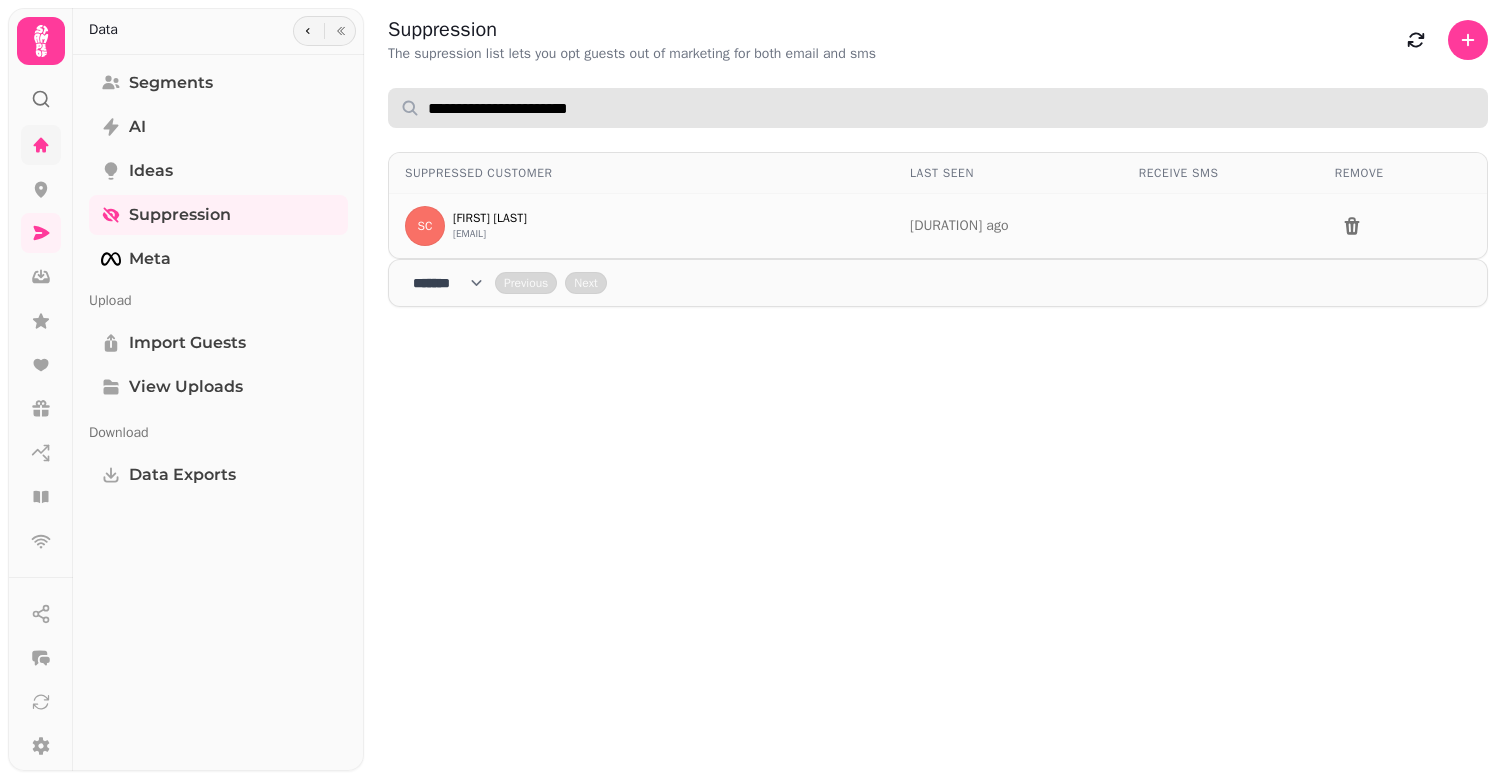 type on "**********" 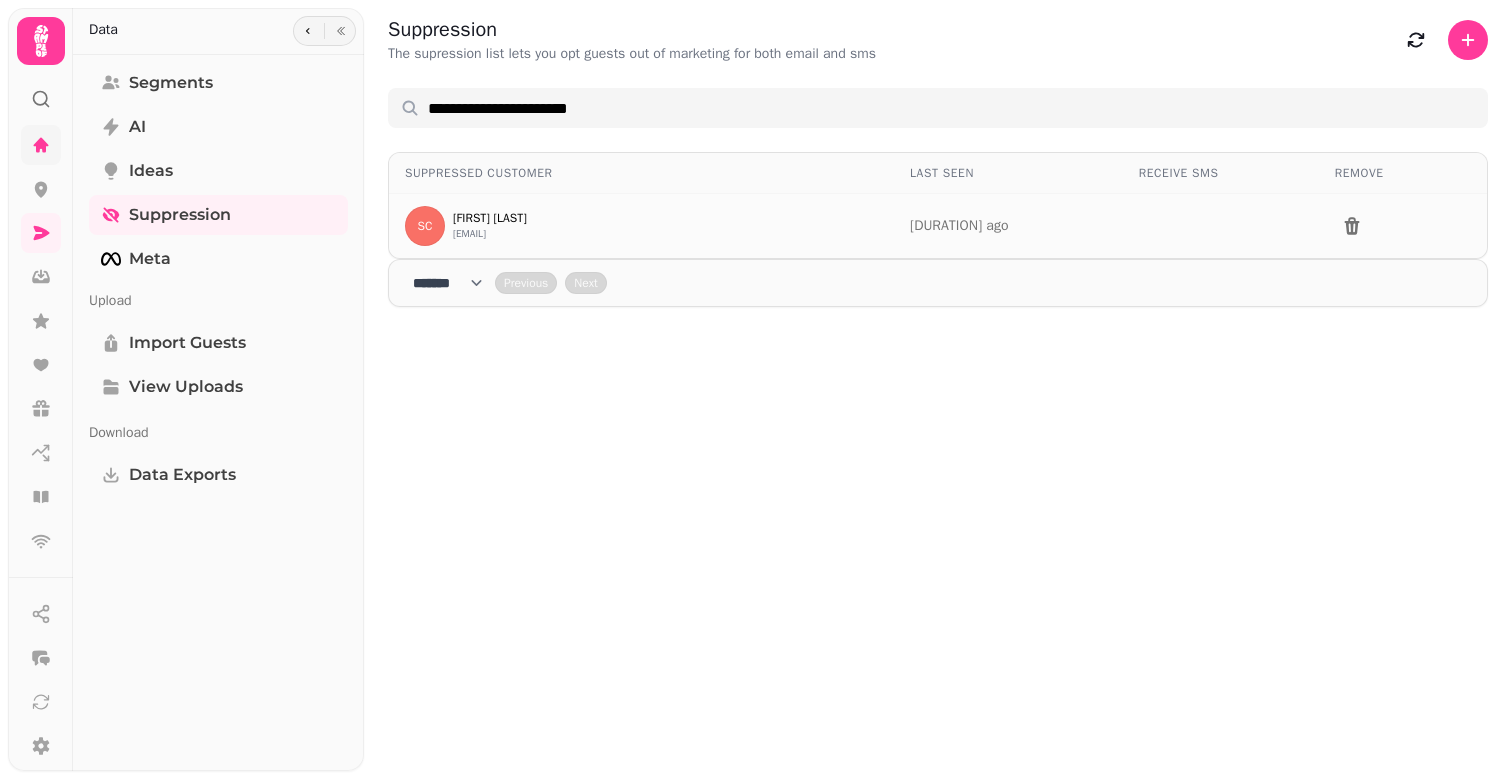 click on "Suppressed Customer Last Seen Receive SMS Remove SC [FIRST] [LAST] [EMAIL] 2 months ago **** * **** ** **** ** **** ** **** *** **** *** **** *** Previous Next" at bounding box center [938, 541] 